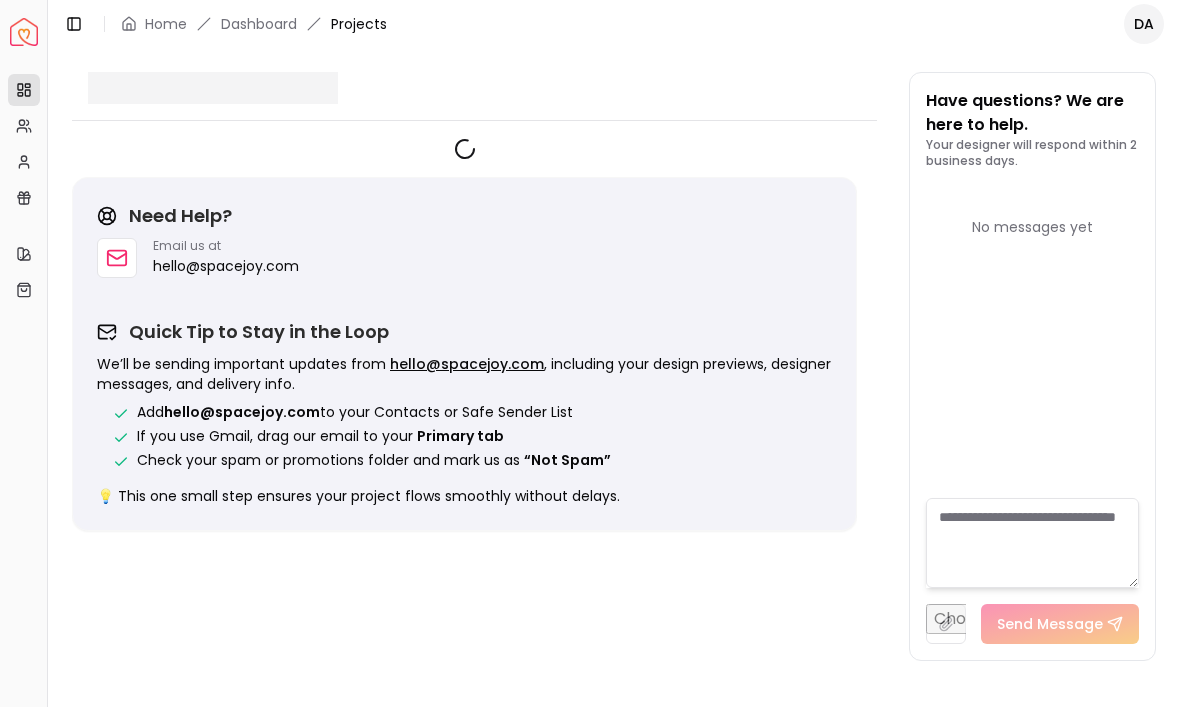 scroll, scrollTop: 1, scrollLeft: 0, axis: vertical 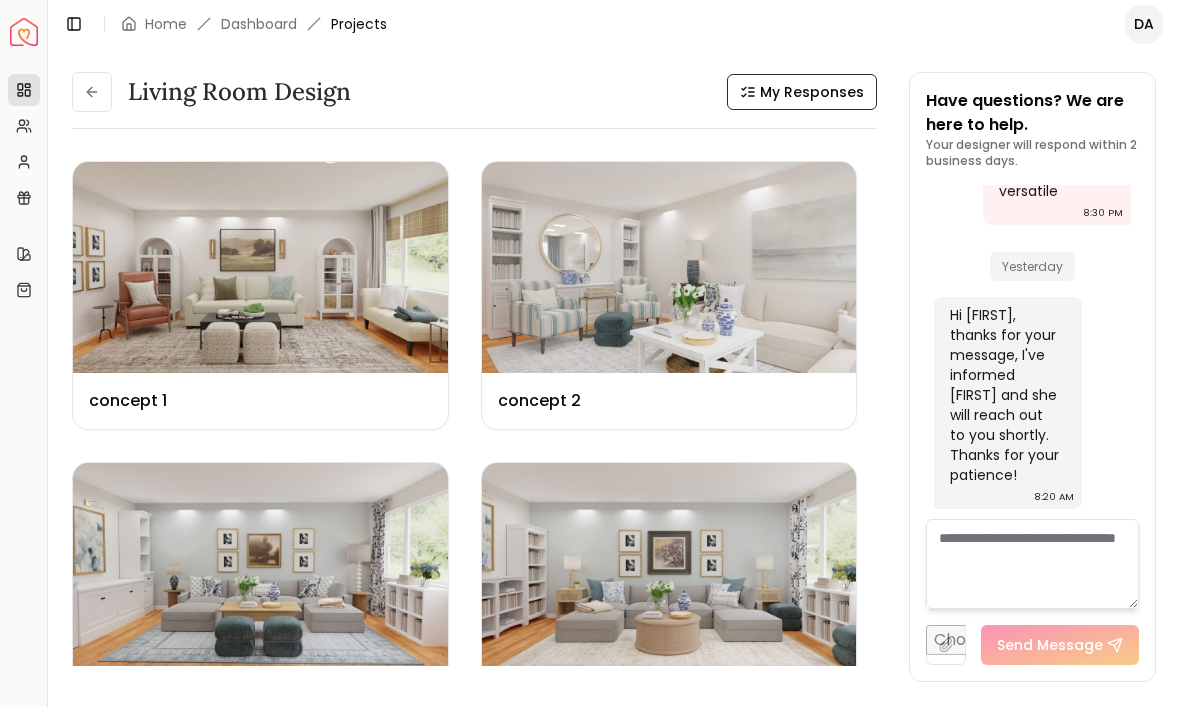 click 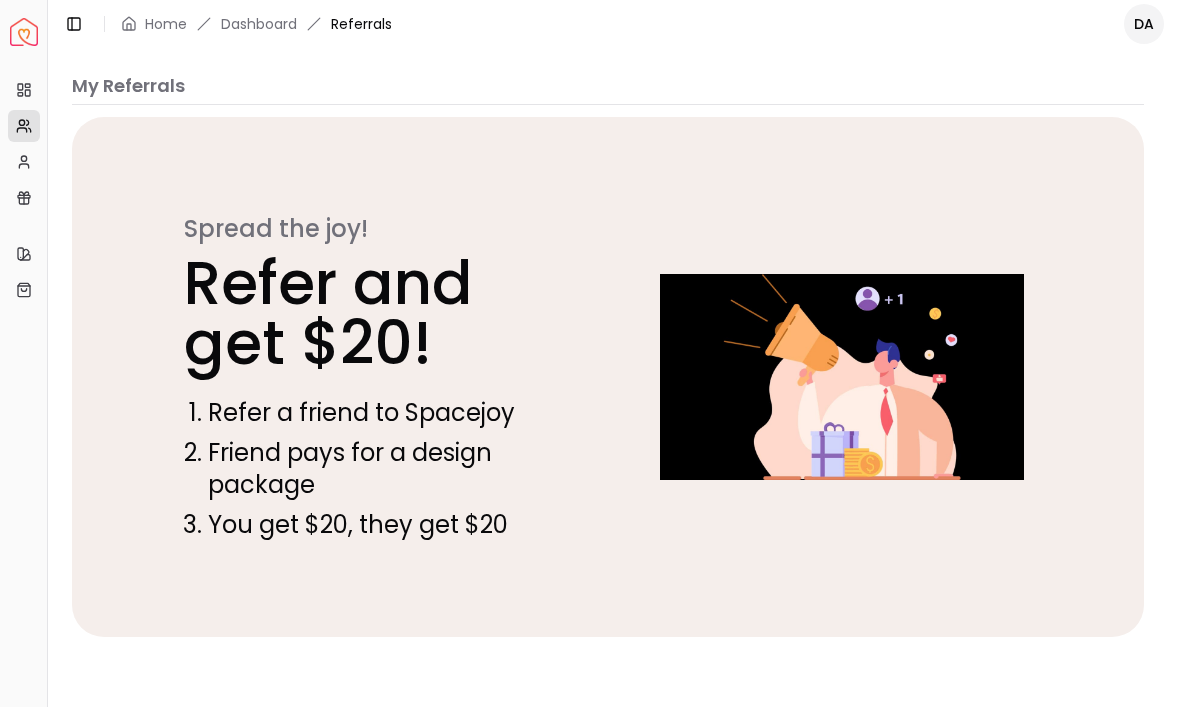 click on "My Profile" at bounding box center (24, 162) 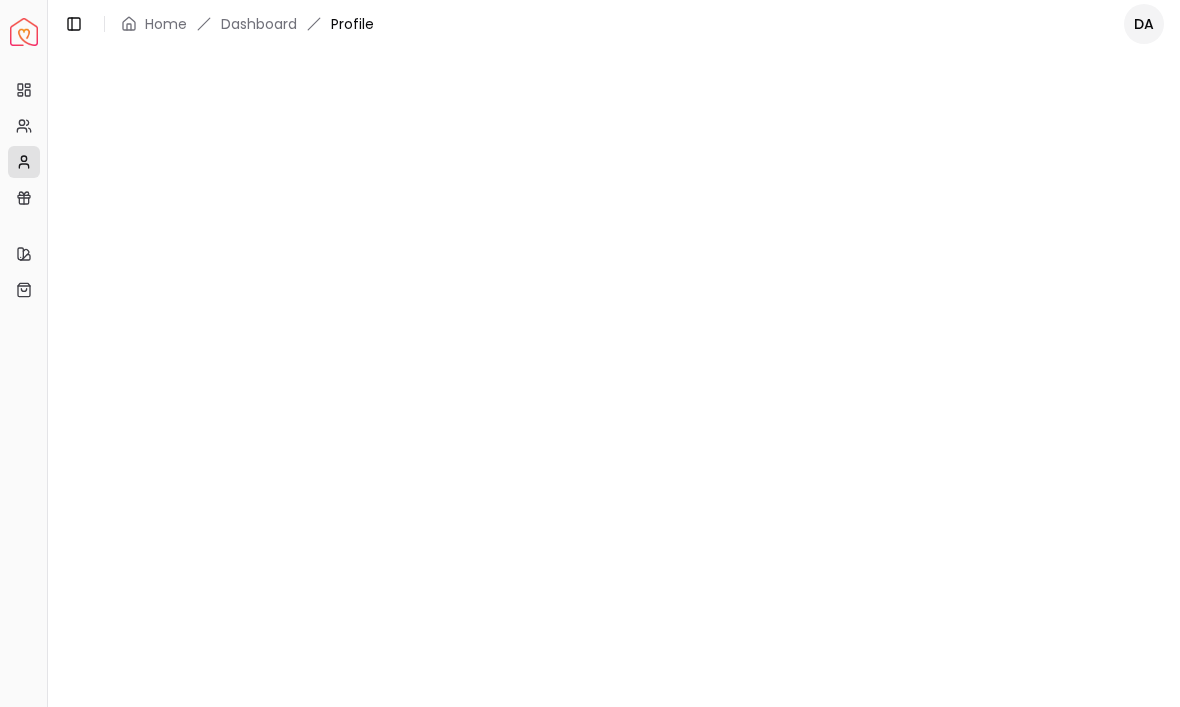 click on "Projects" at bounding box center (24, 90) 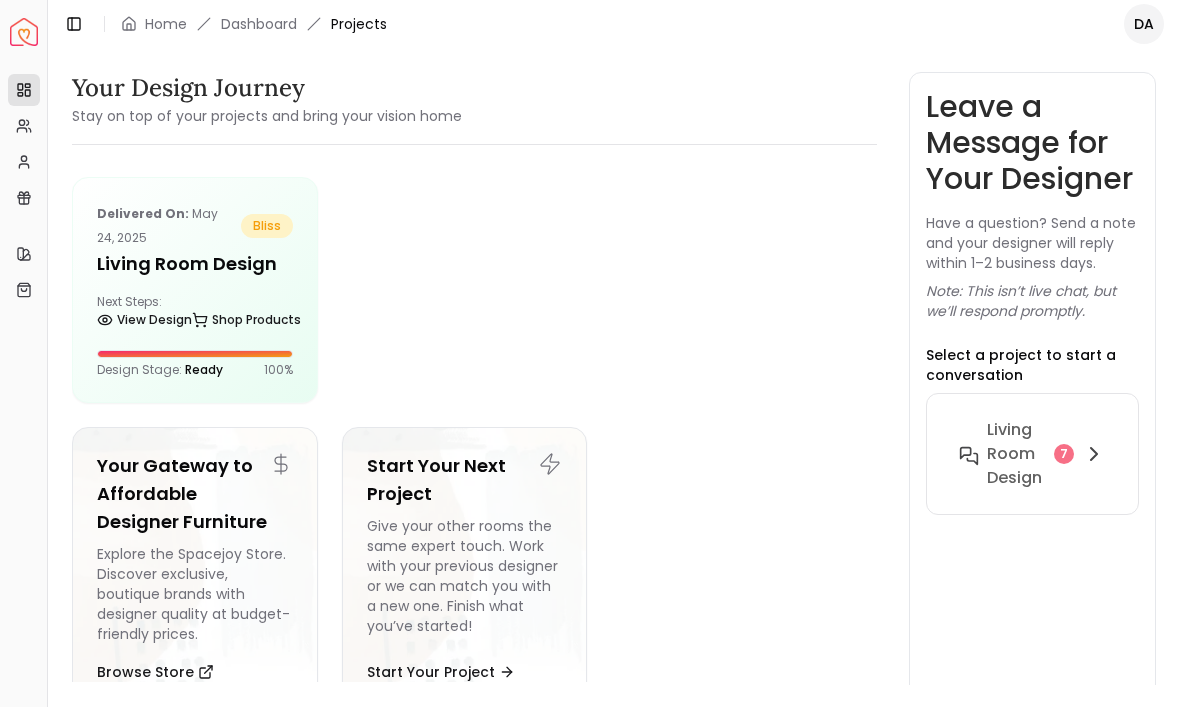 click on "Living Room design 7" at bounding box center [1032, 454] 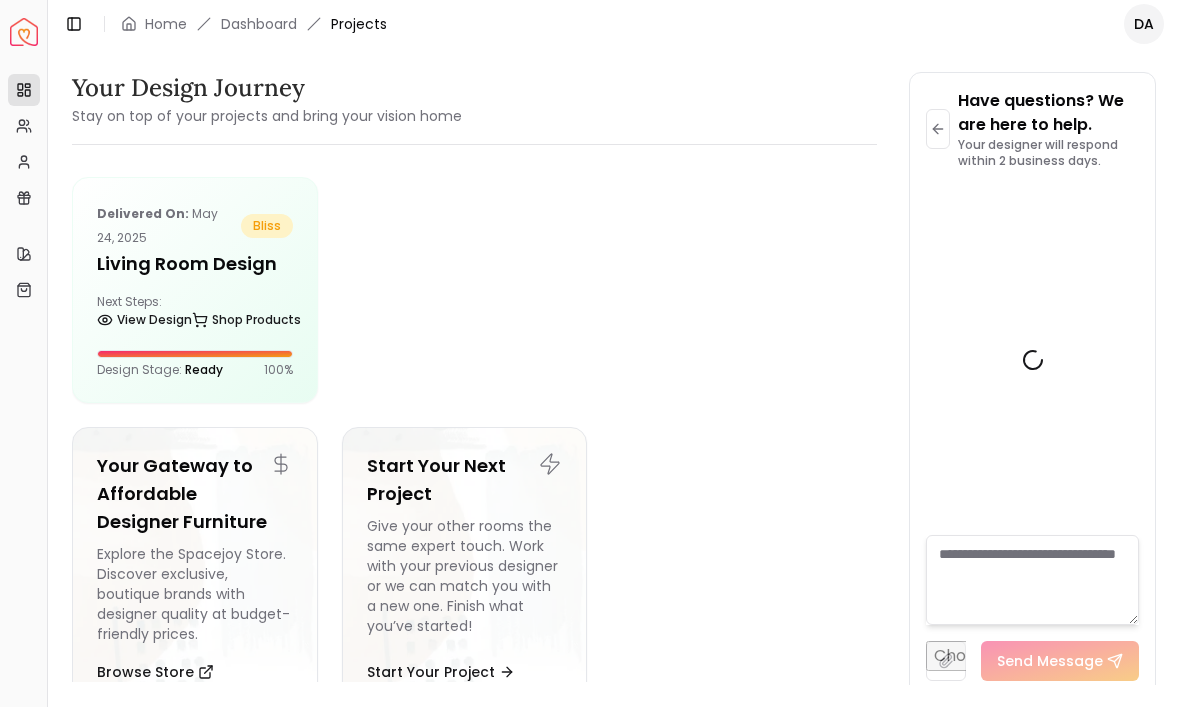 scroll, scrollTop: 7603, scrollLeft: 0, axis: vertical 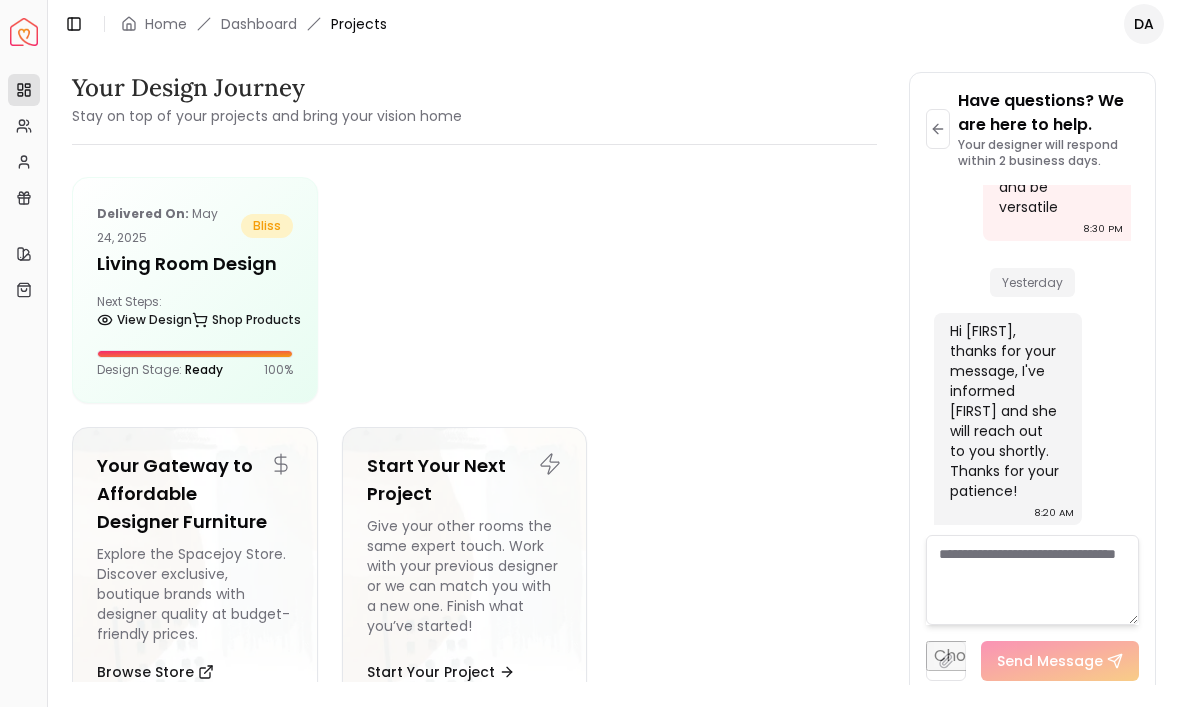 click on "Shop Products" at bounding box center (246, 320) 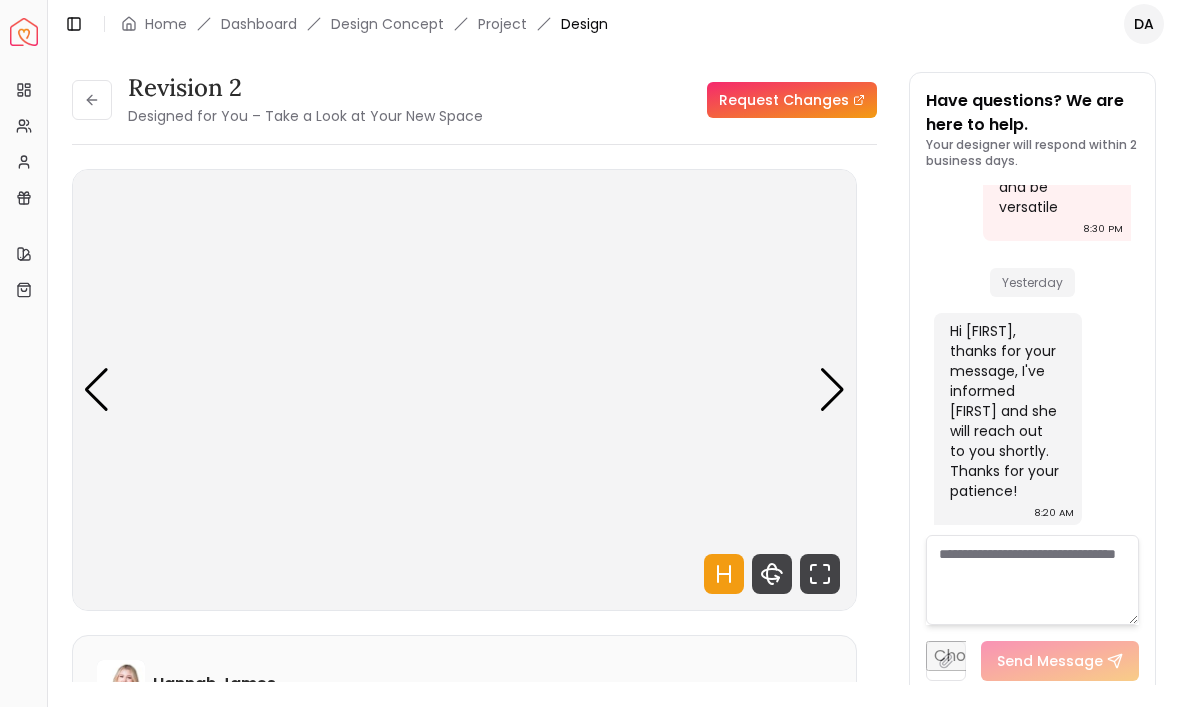 scroll, scrollTop: 7603, scrollLeft: 0, axis: vertical 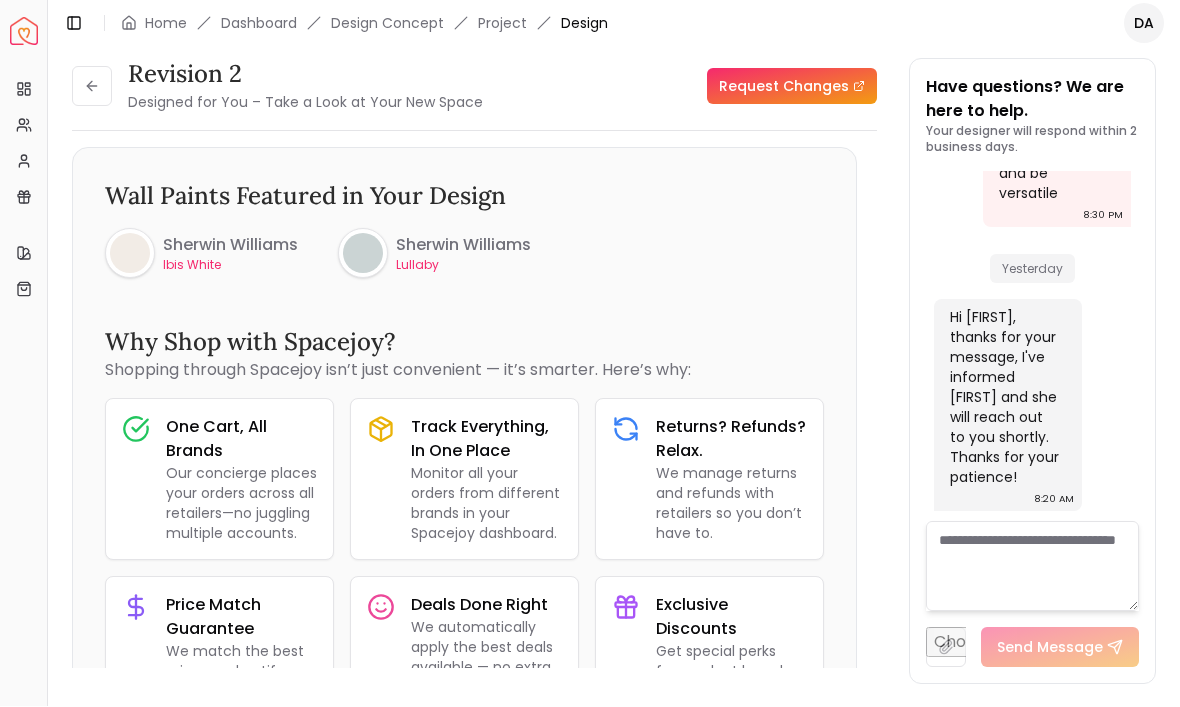 click 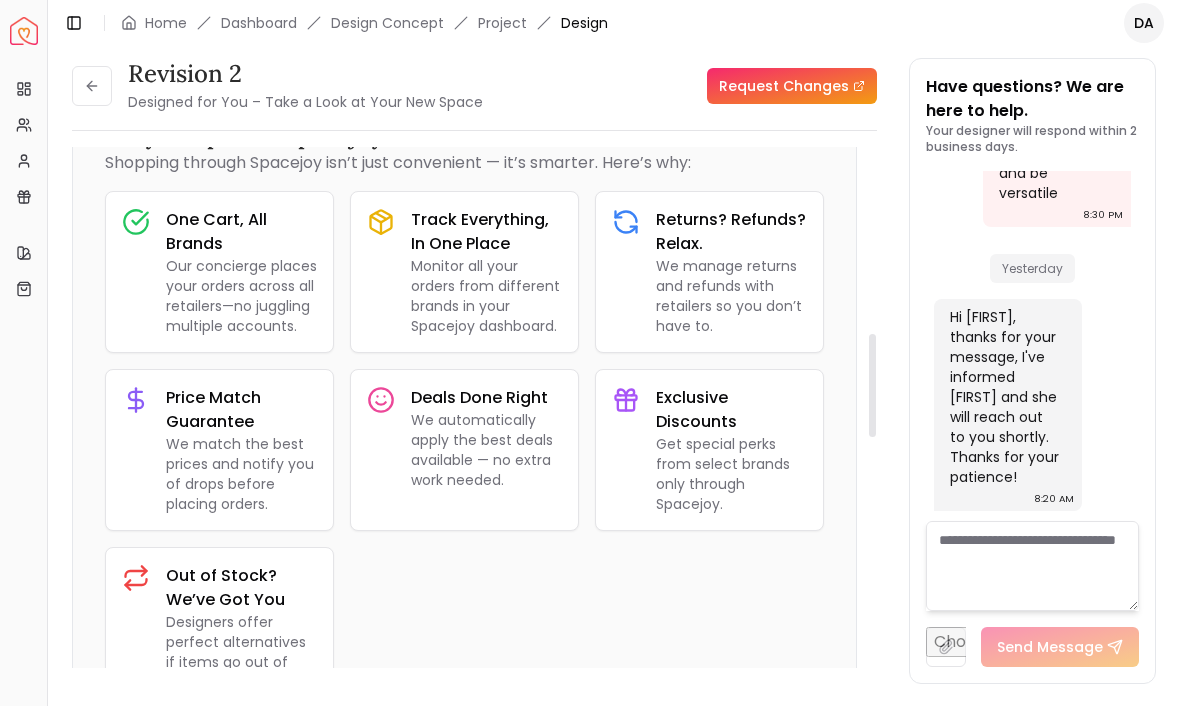 scroll, scrollTop: 1061, scrollLeft: 0, axis: vertical 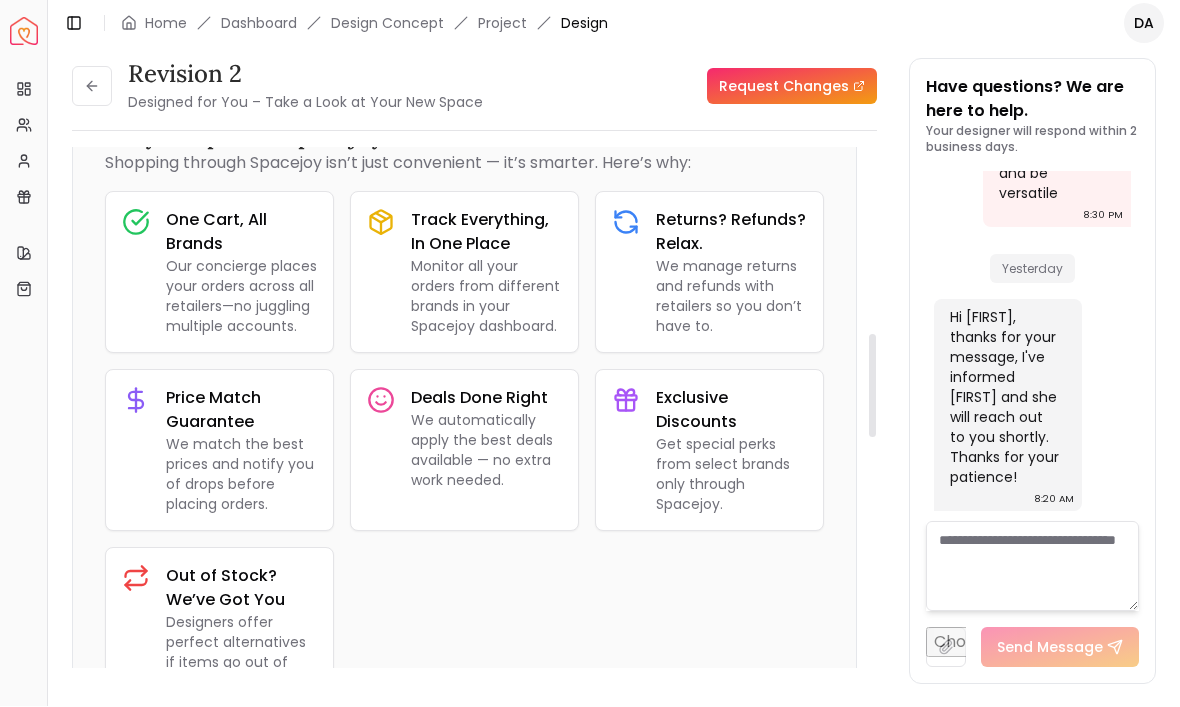 click at bounding box center (47, 353) 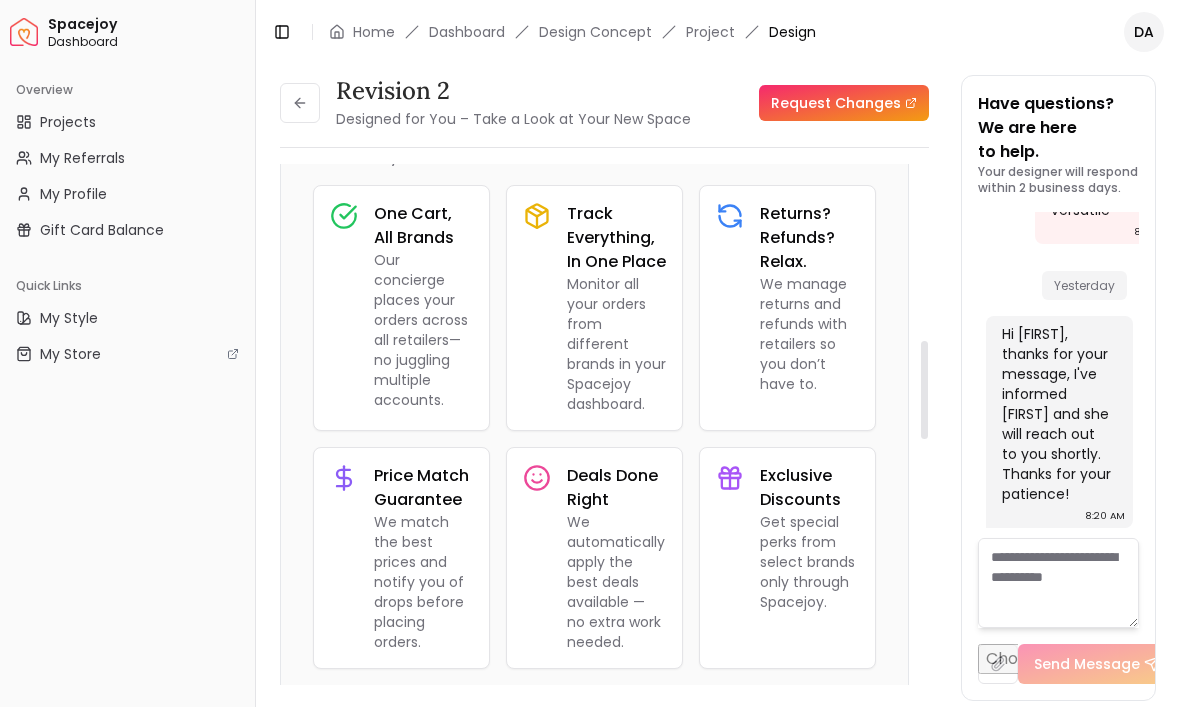 click on "Gift Card Balance" at bounding box center [102, 230] 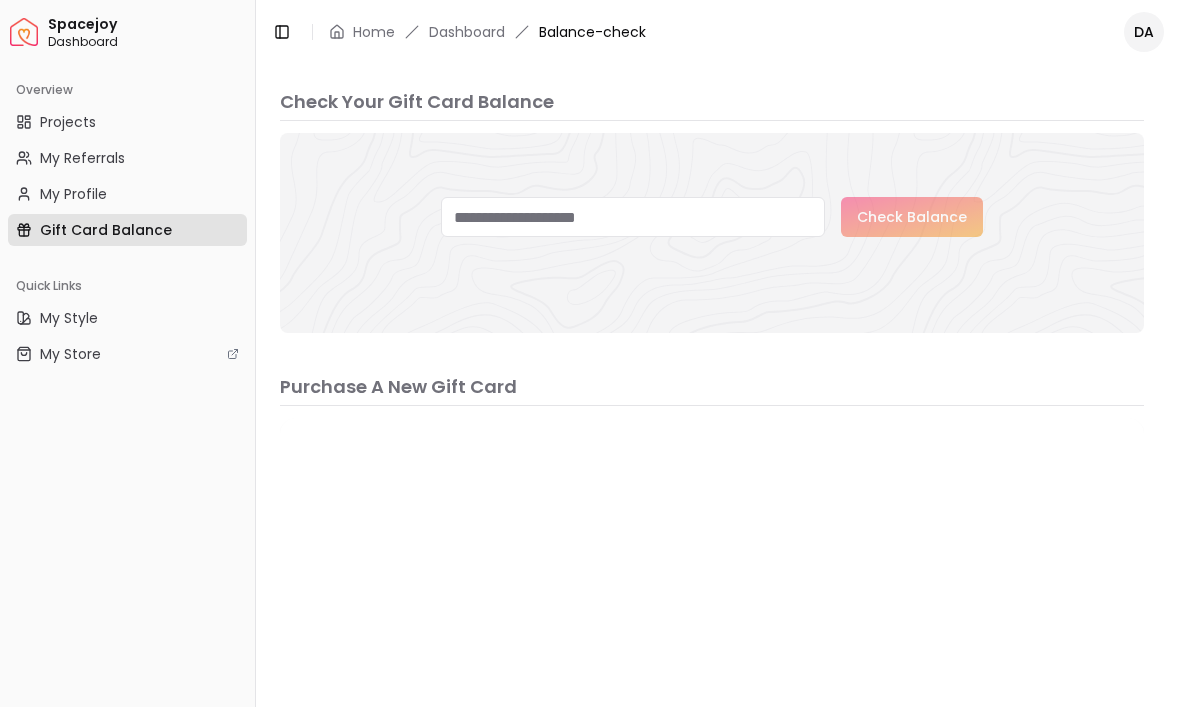 scroll, scrollTop: 0, scrollLeft: 0, axis: both 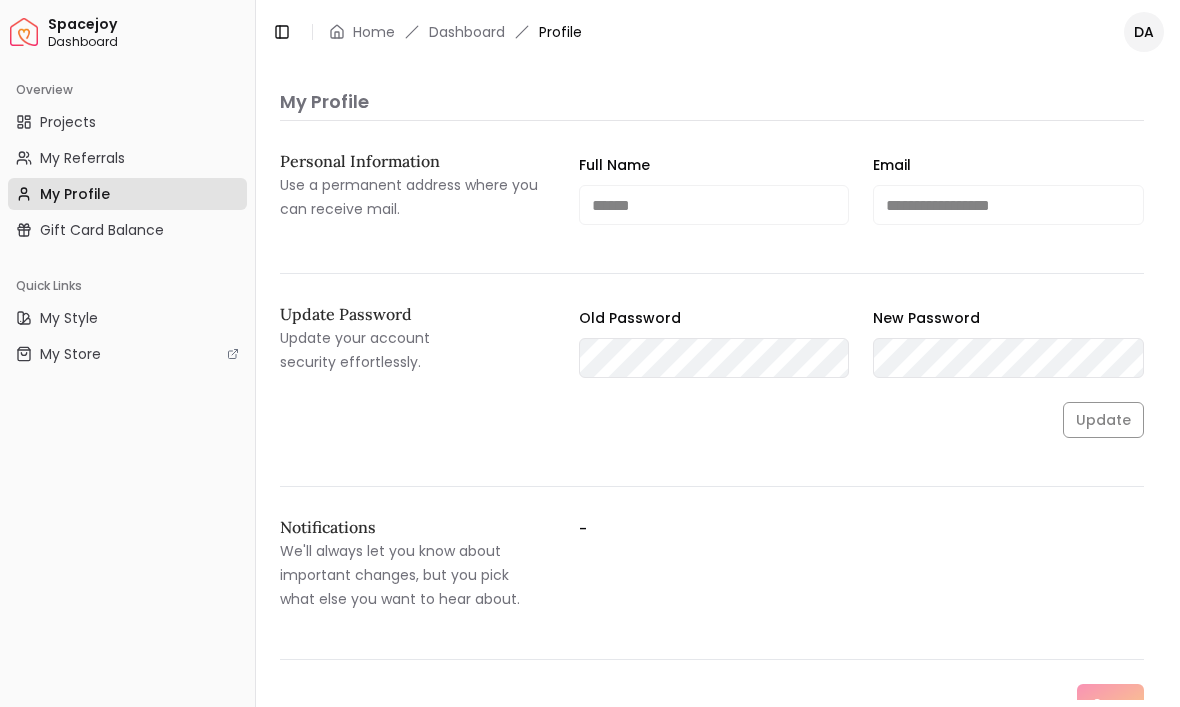 click on "My Referrals" at bounding box center (82, 158) 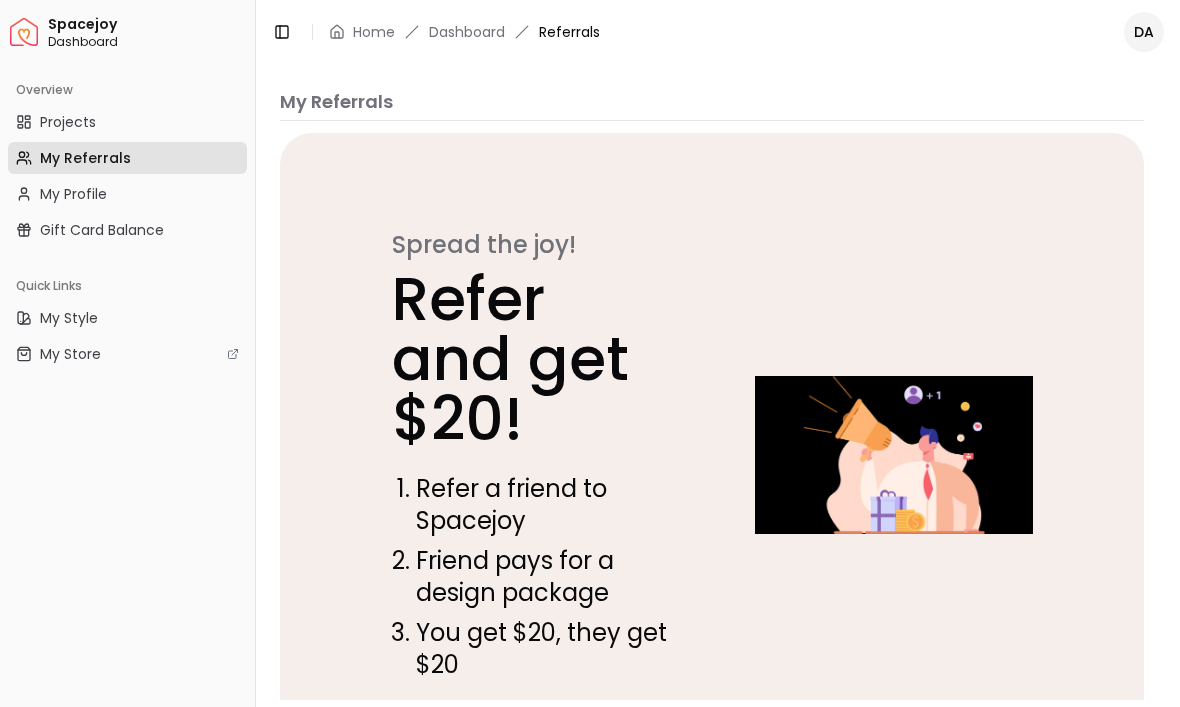 click on "Projects" at bounding box center (68, 122) 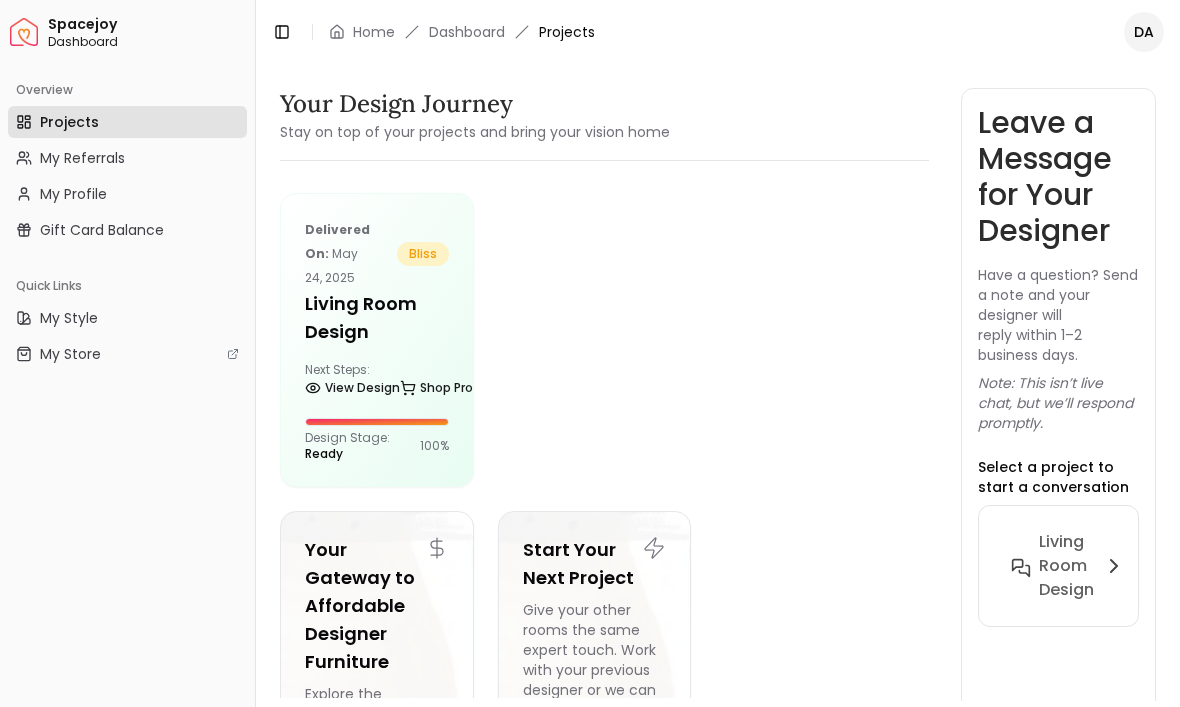 click 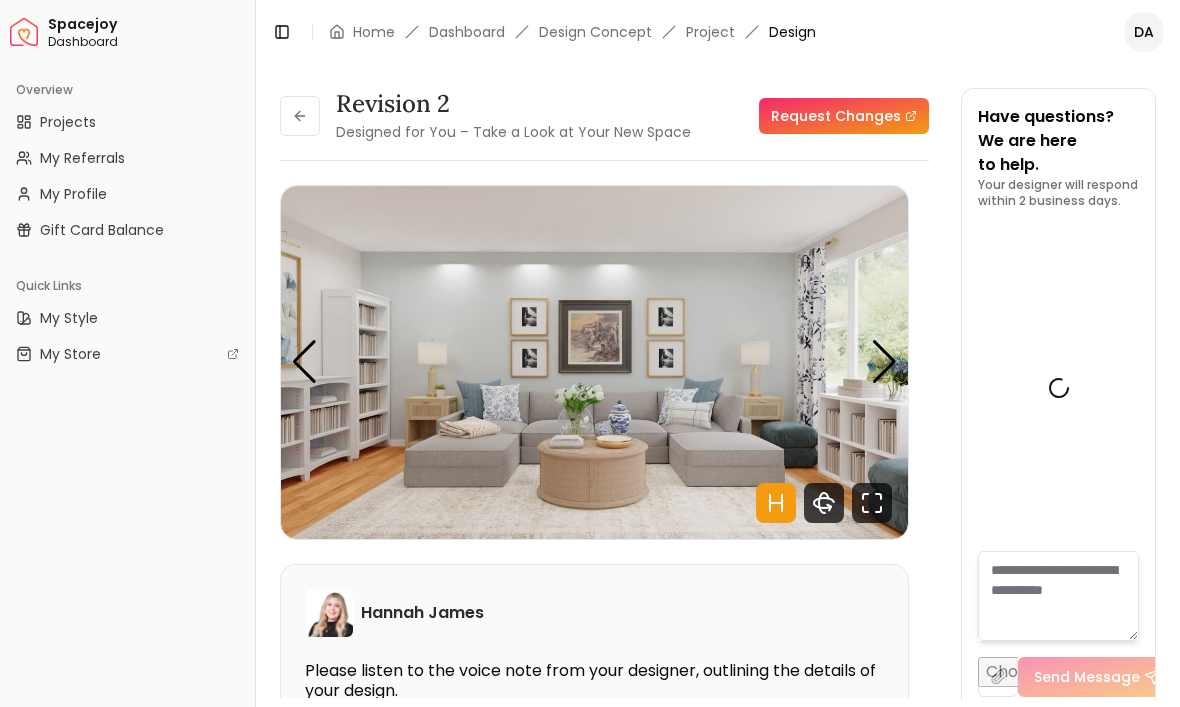 scroll, scrollTop: 7647, scrollLeft: 0, axis: vertical 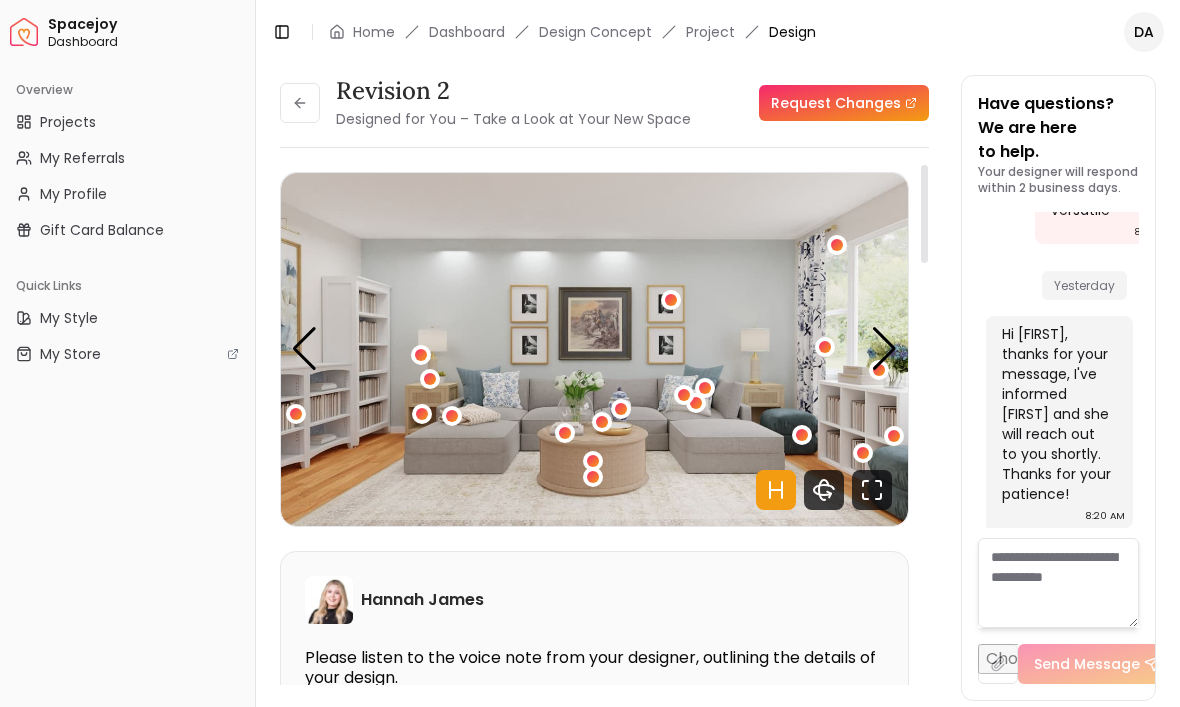 click on "My Store" at bounding box center [70, 354] 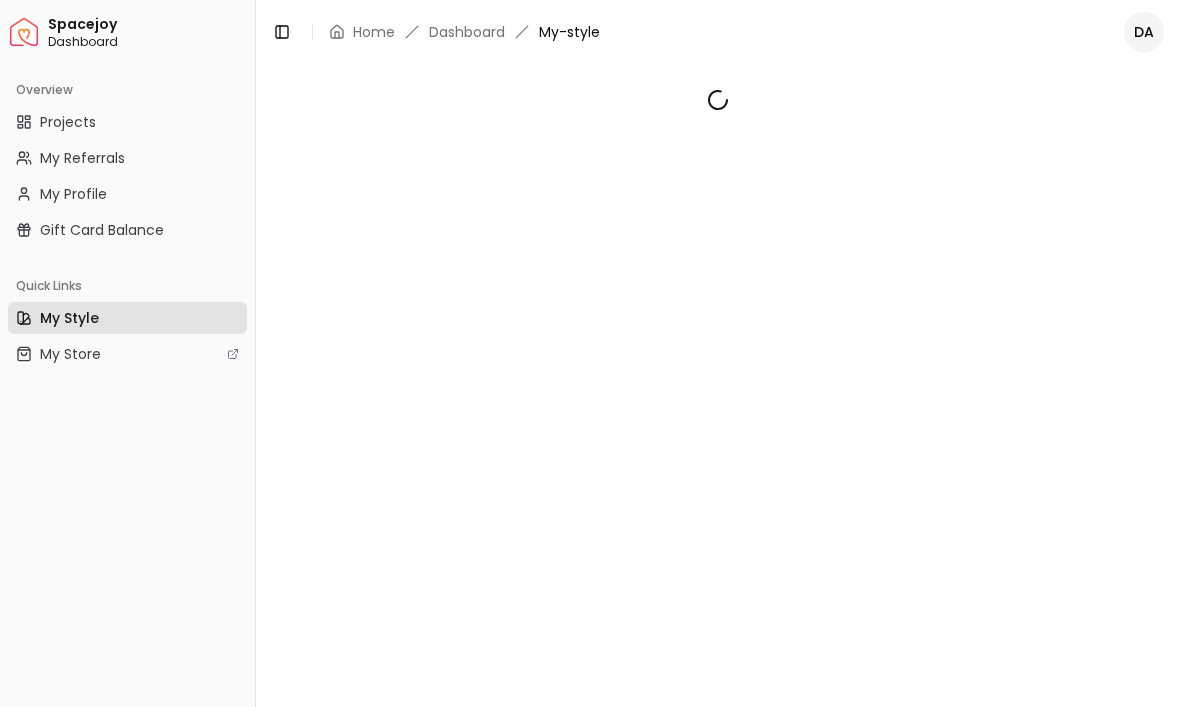 scroll, scrollTop: 0, scrollLeft: 0, axis: both 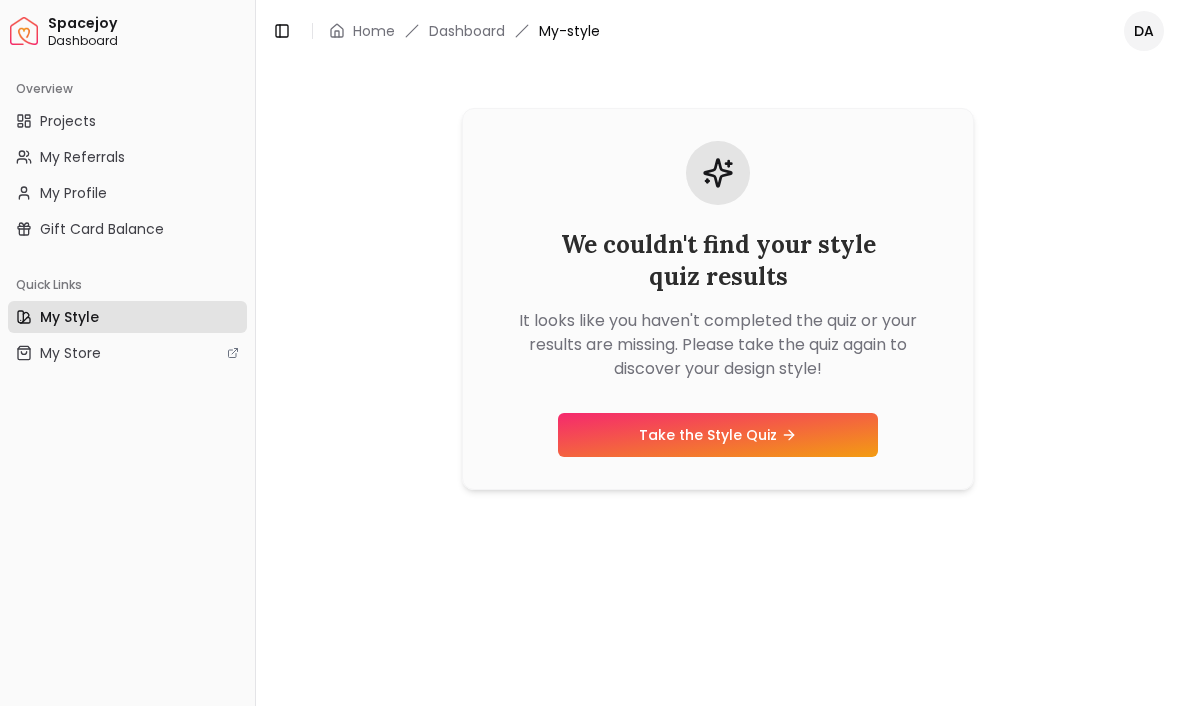 click on "My Profile" at bounding box center [73, 194] 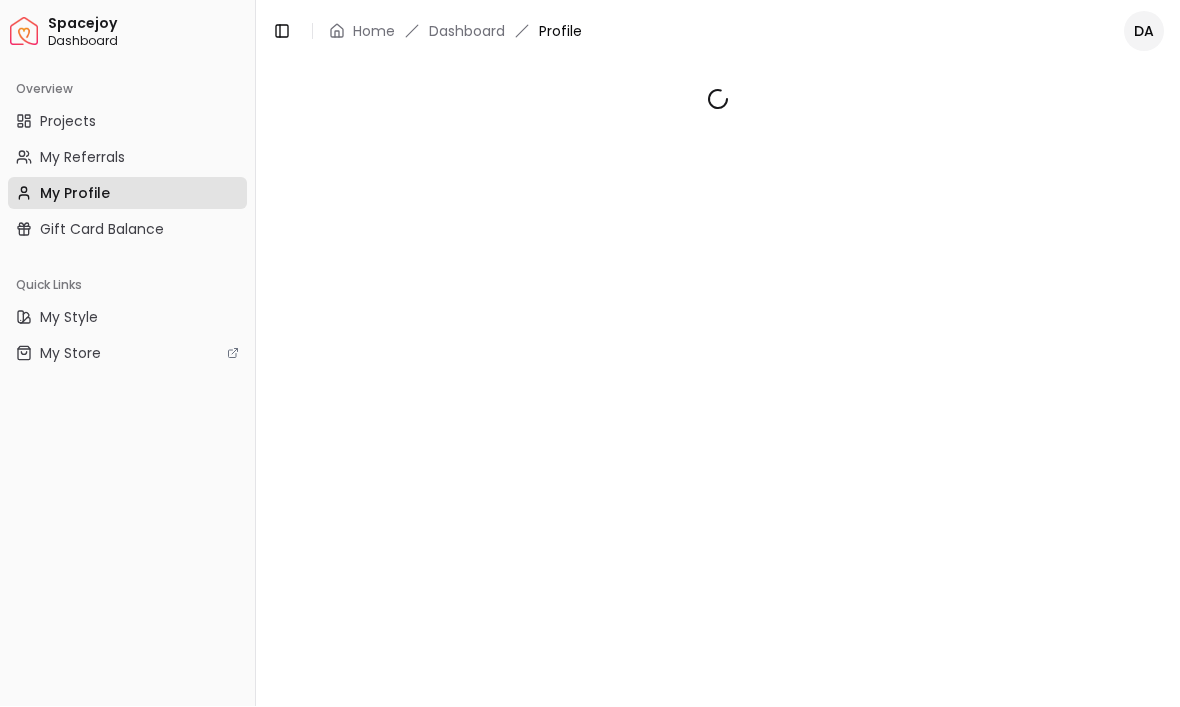 scroll, scrollTop: 1, scrollLeft: 0, axis: vertical 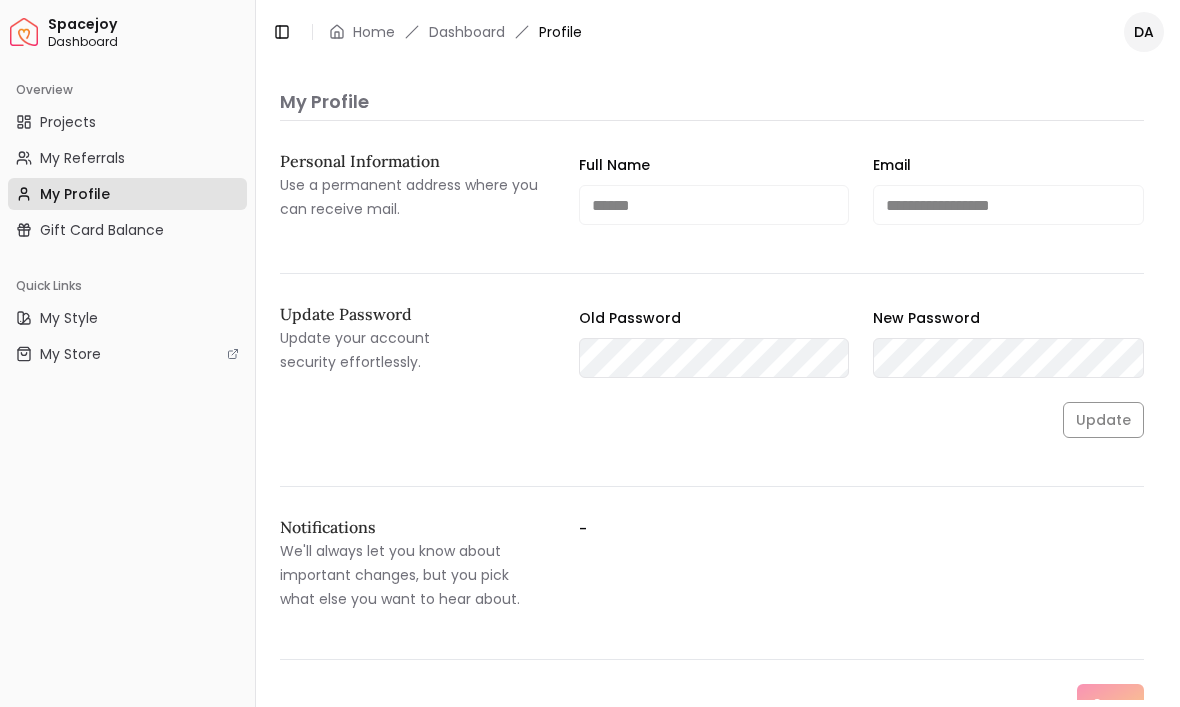 click on "Projects" at bounding box center [68, 122] 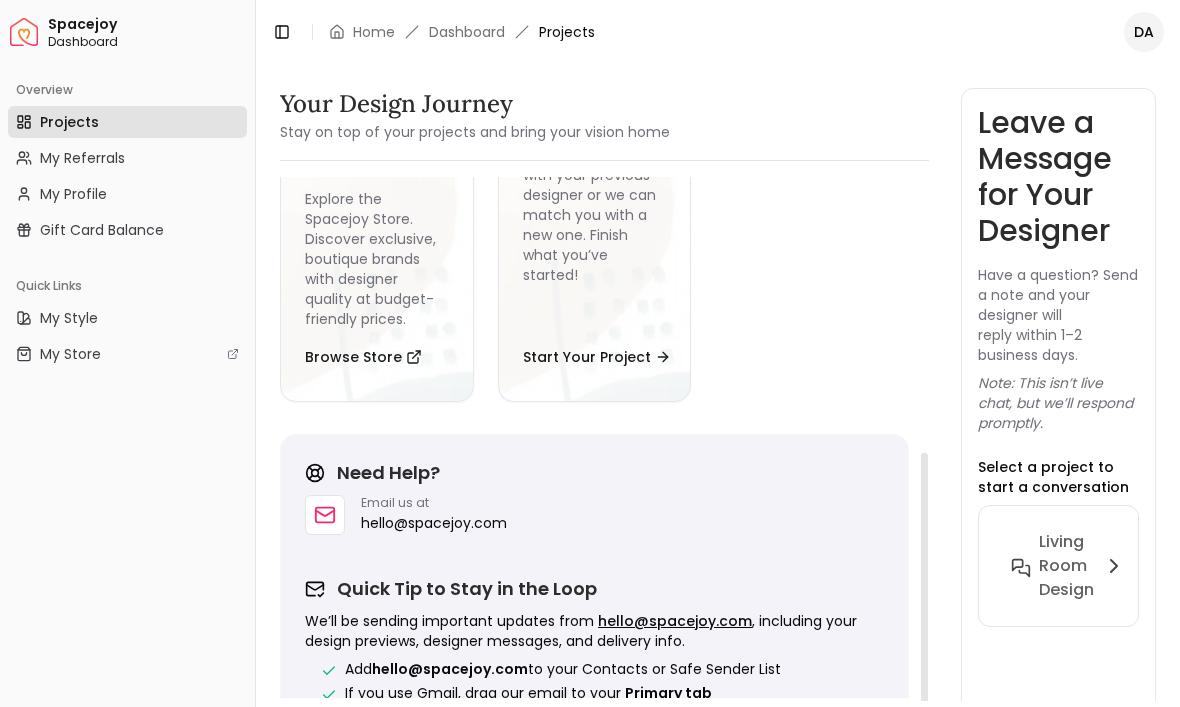 scroll, scrollTop: 494, scrollLeft: 0, axis: vertical 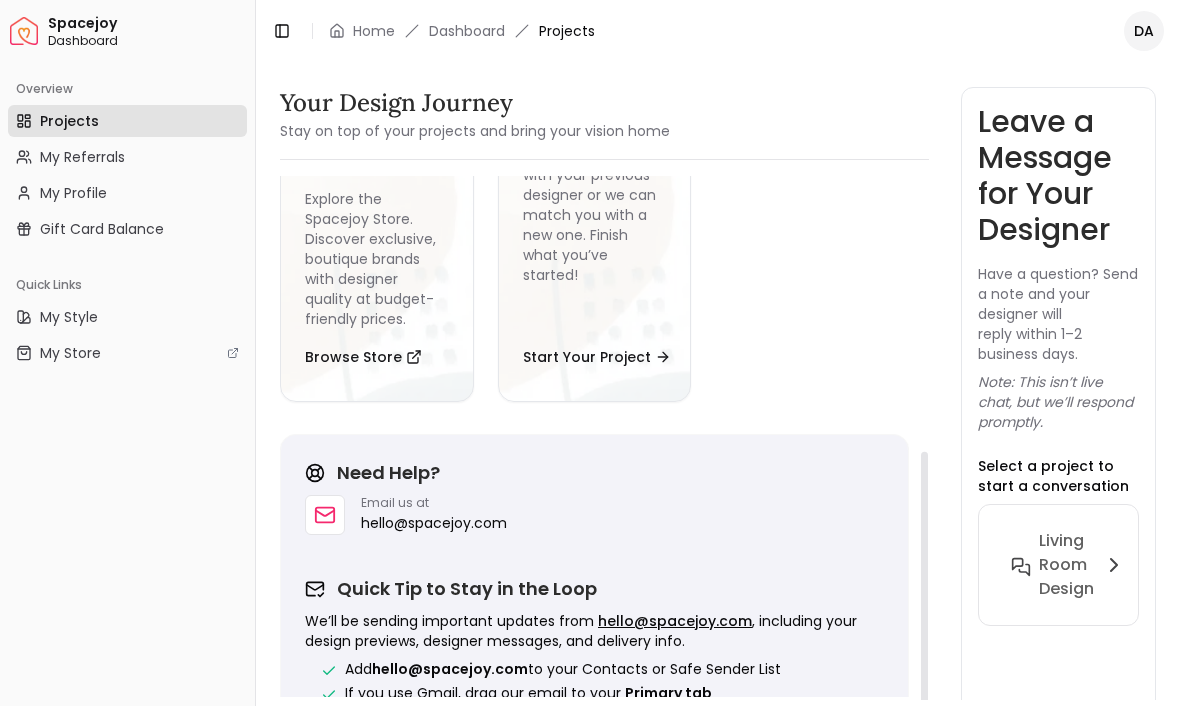 click on "Living Room design" at bounding box center (1066, 566) 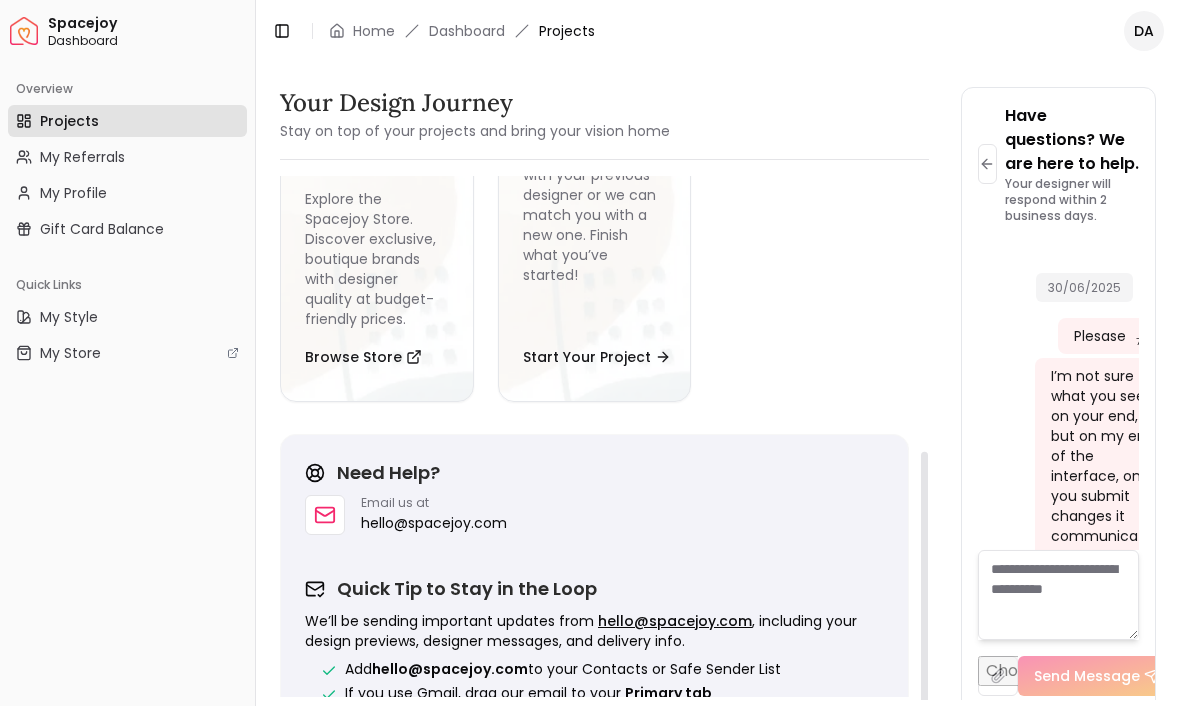 scroll, scrollTop: 7663, scrollLeft: 0, axis: vertical 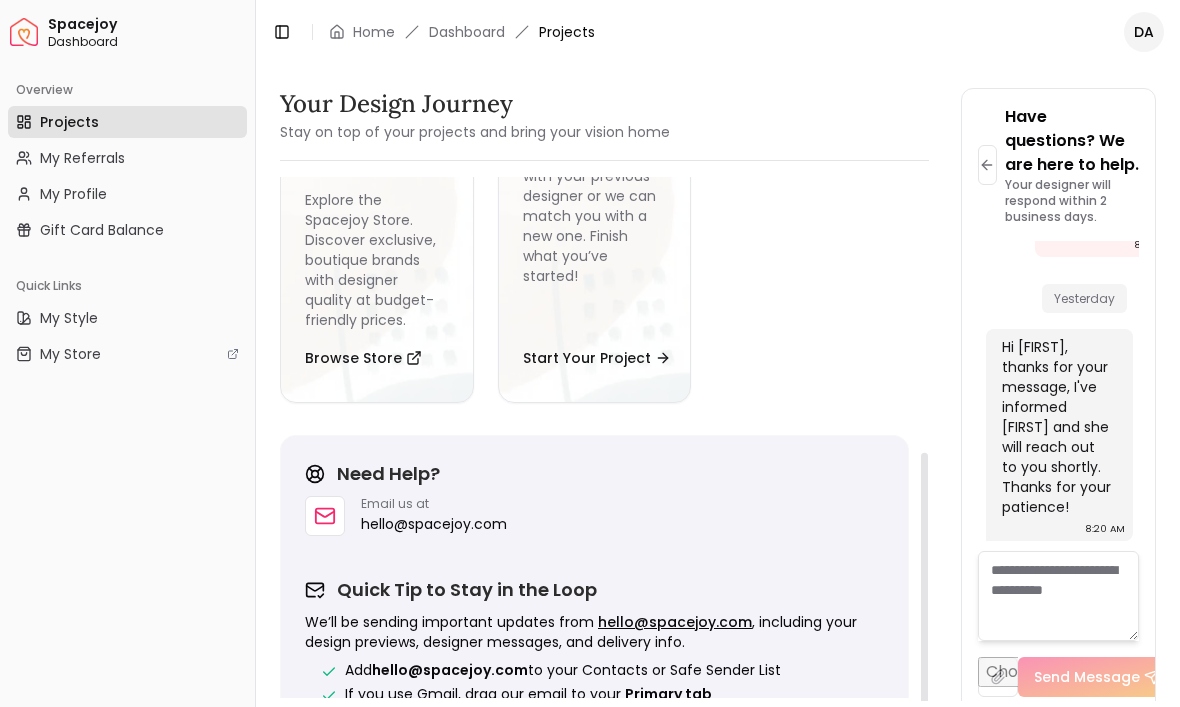 click on "My Profile" at bounding box center [127, 194] 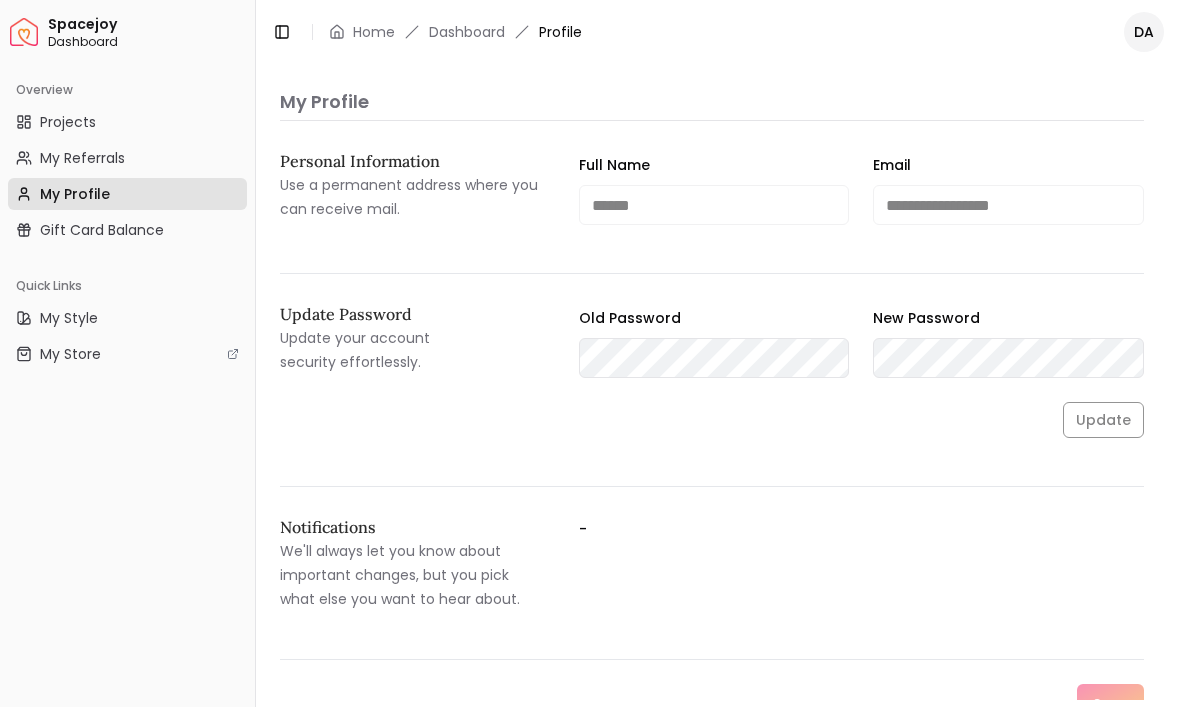 scroll, scrollTop: 41, scrollLeft: 0, axis: vertical 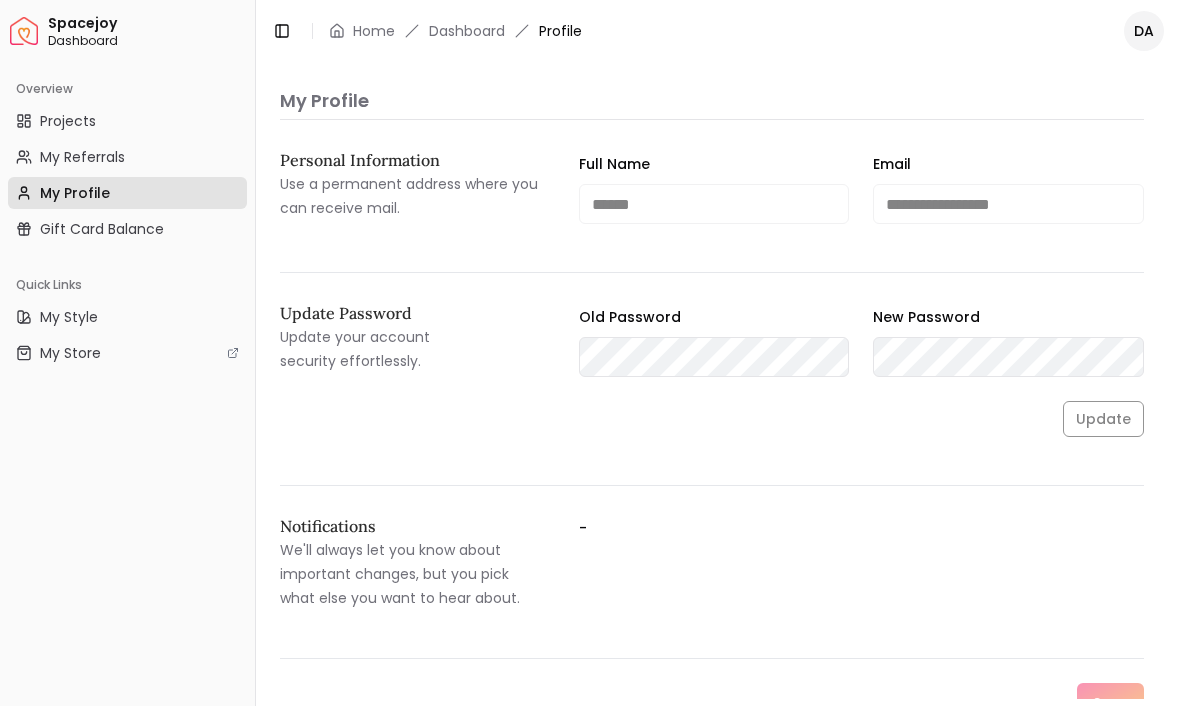 click on "Projects" at bounding box center (68, 122) 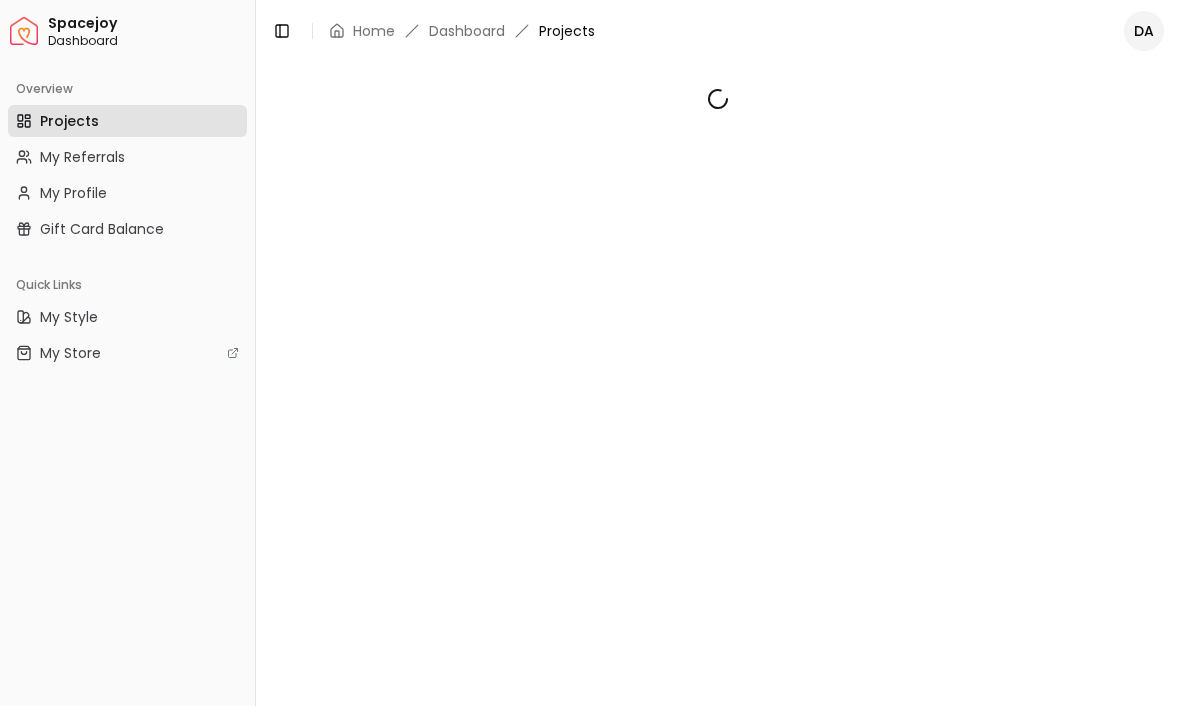 scroll, scrollTop: 1, scrollLeft: 0, axis: vertical 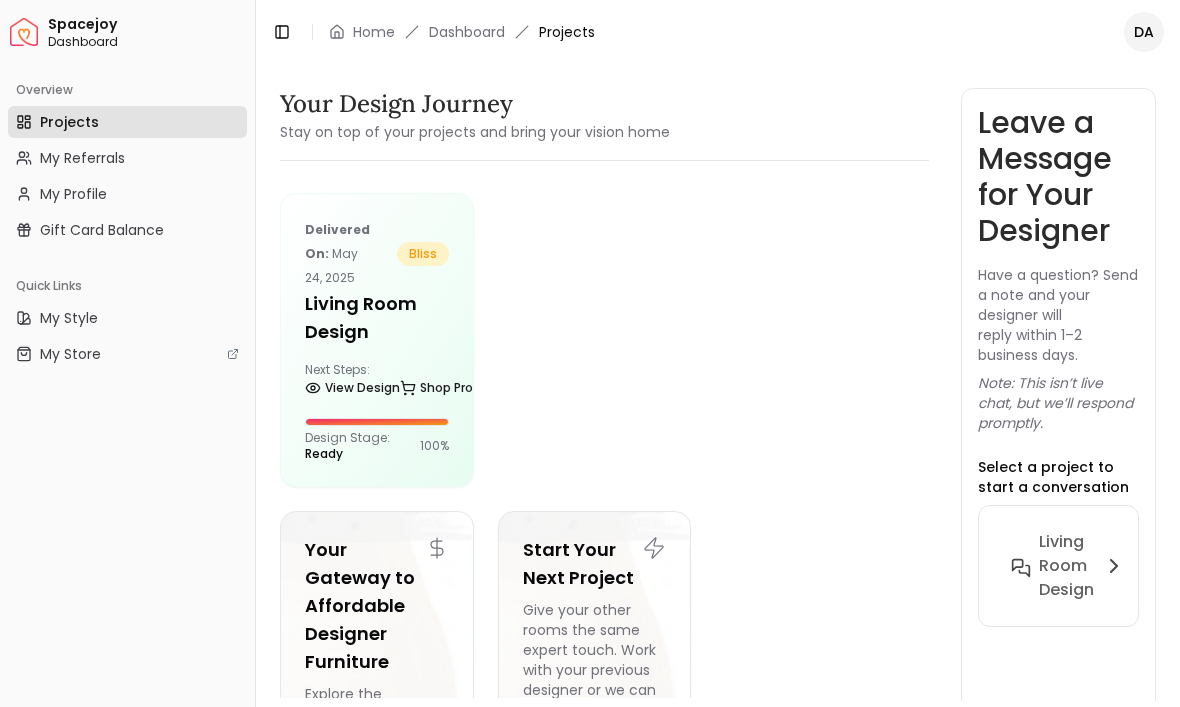 click on "Dashboard" at bounding box center (147, 42) 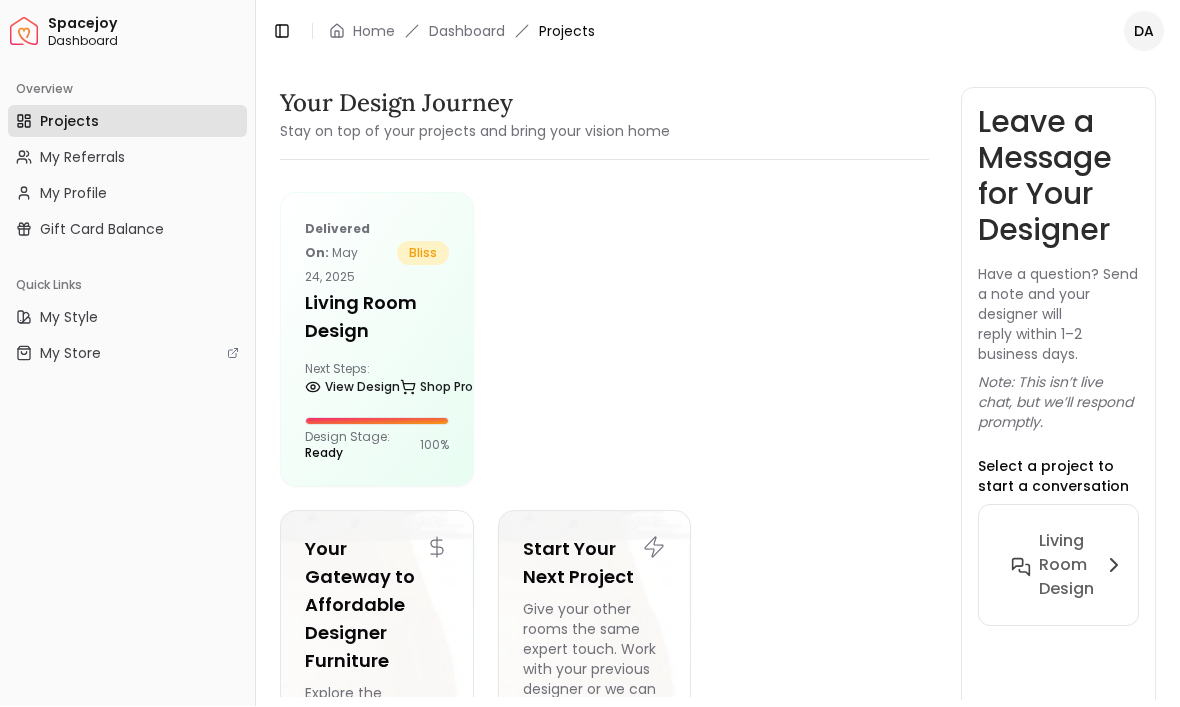 click on "Spacejoy" at bounding box center [147, 25] 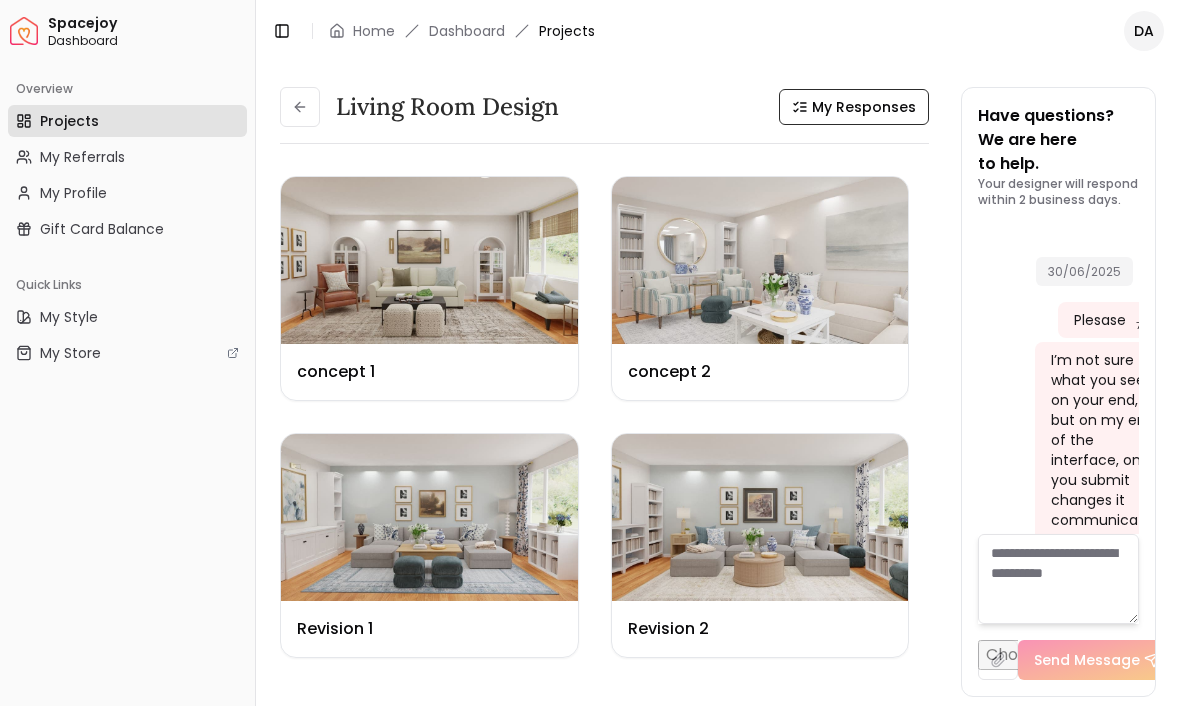 scroll, scrollTop: 7663, scrollLeft: 0, axis: vertical 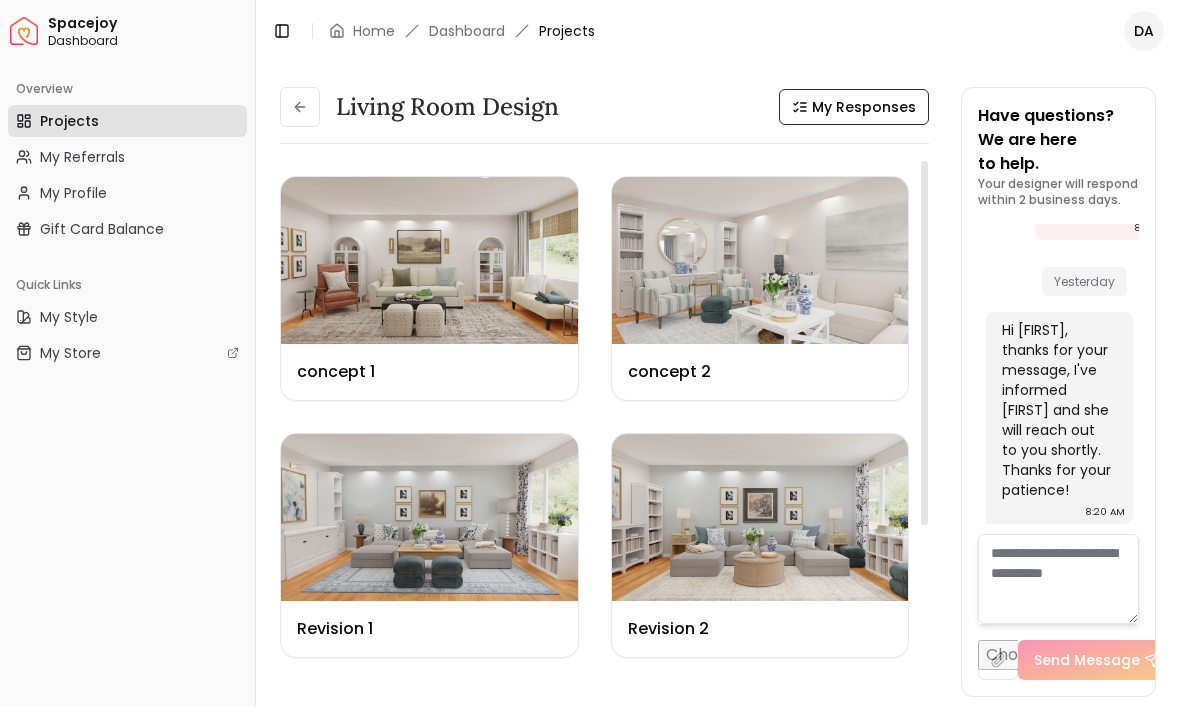 click at bounding box center (760, 518) 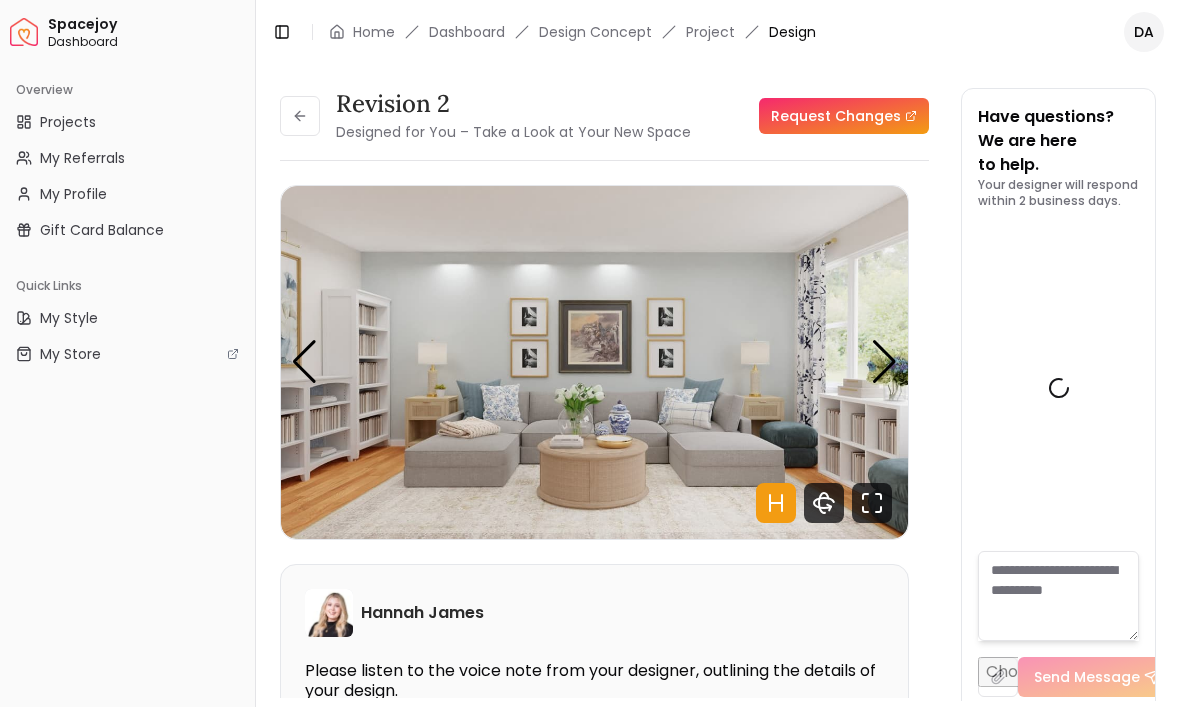 scroll, scrollTop: 1, scrollLeft: 0, axis: vertical 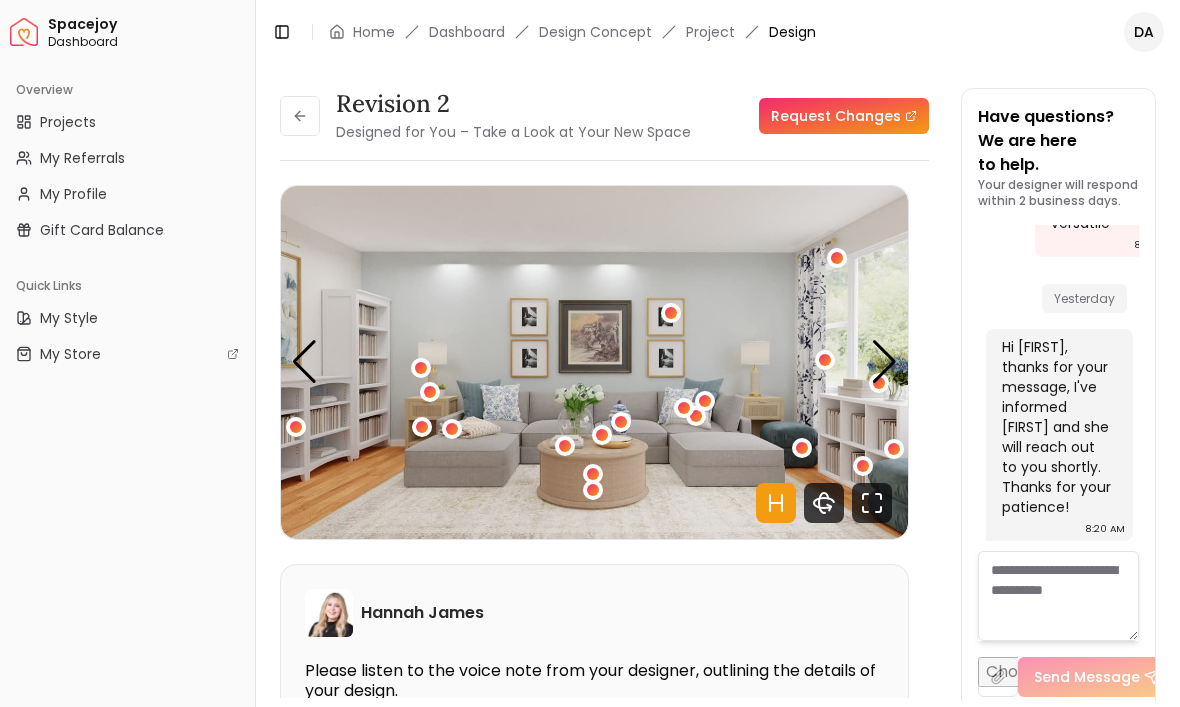 click at bounding box center (593, 474) 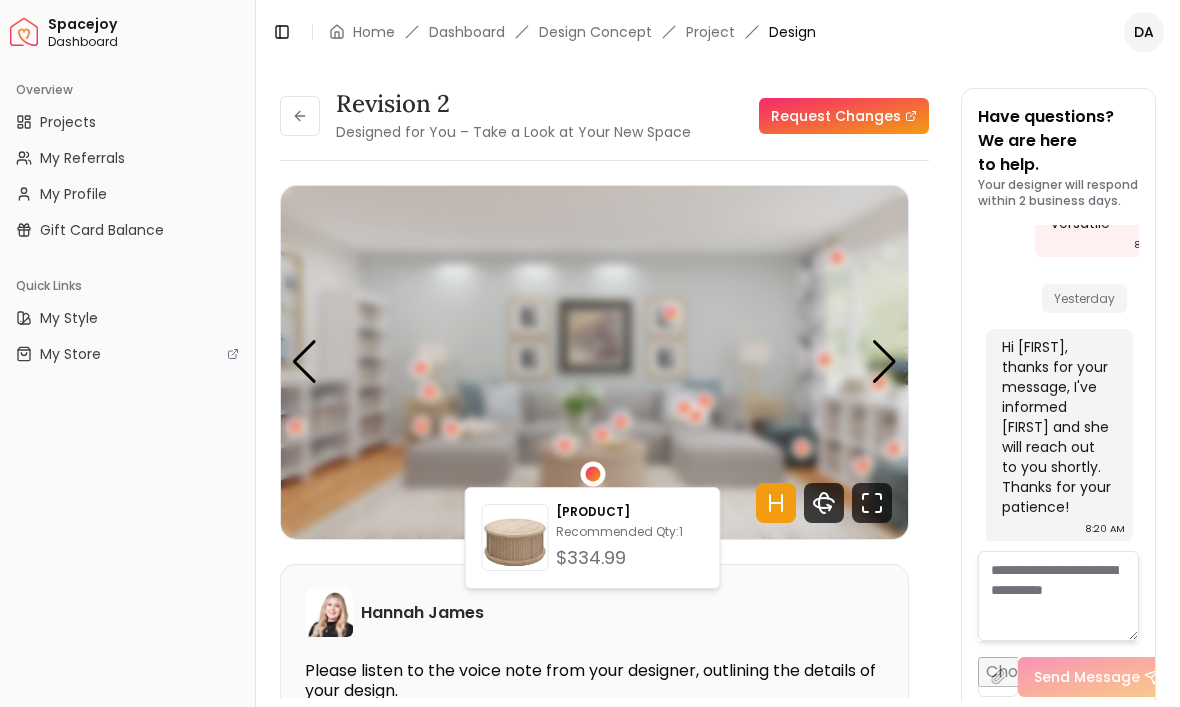 click on "[PRODUCT]" at bounding box center [629, 512] 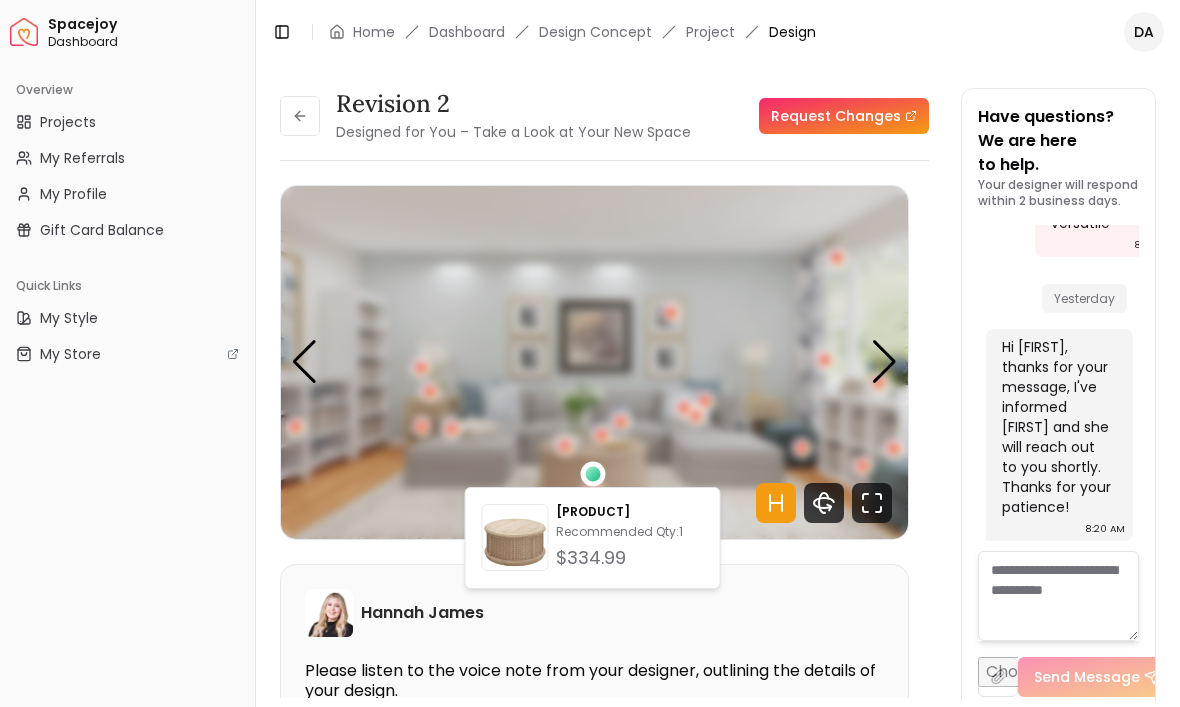 click at bounding box center [594, 362] 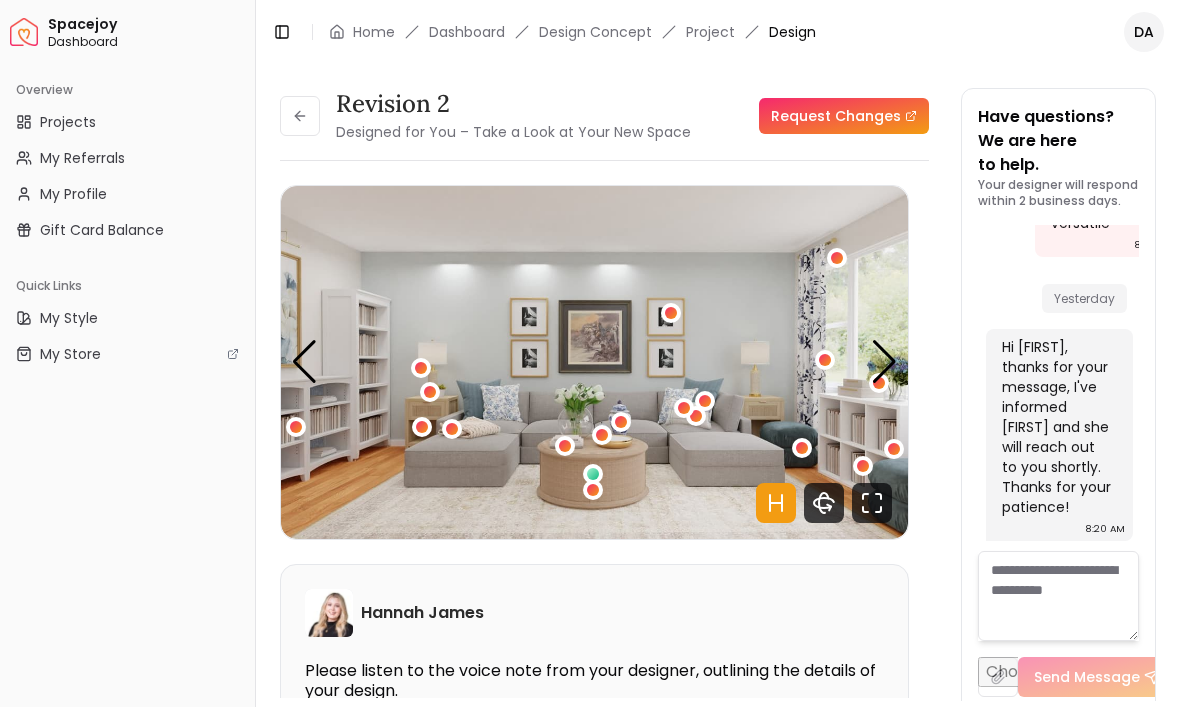 click at bounding box center [422, 427] 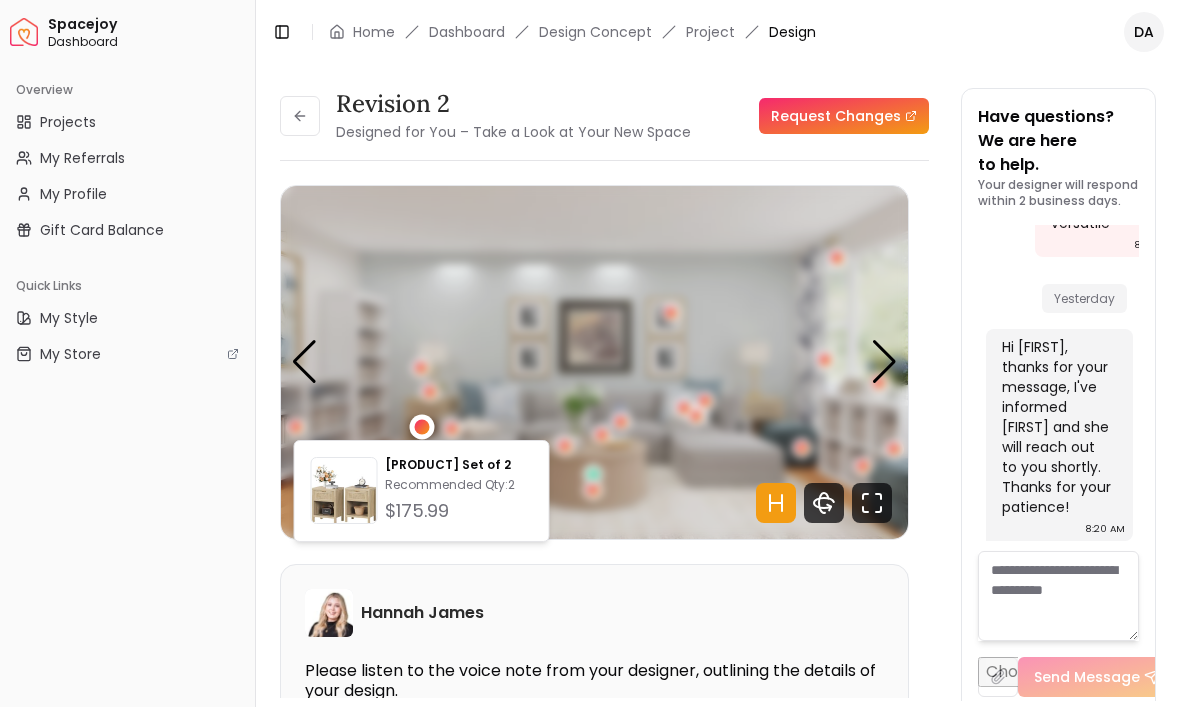 click on "Recommended Qty:  2" at bounding box center [458, 485] 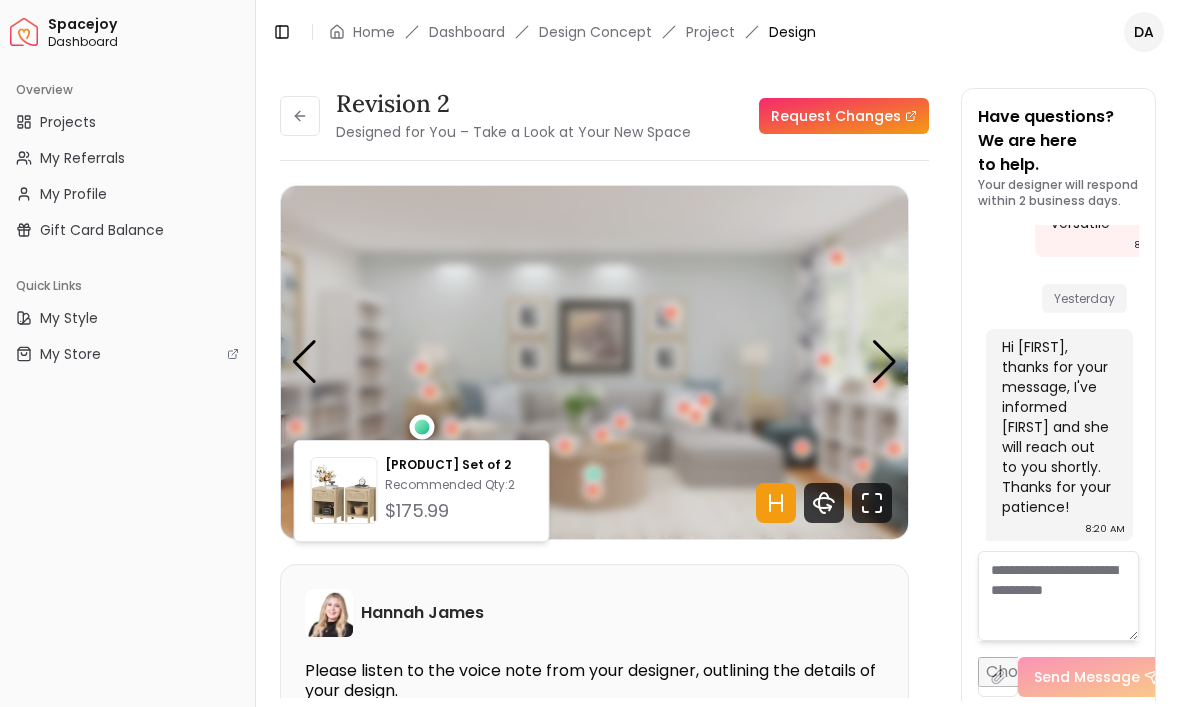 click on "Revision 2 Designed for You – Take a Look at Your New Space Request Changes Revision 2 Designed for You – Take a Look at Your New Space Request Changes Hotspots On Density Show All Pannellum Loading... Start [FIRST] [LAST] Please listen to the voice note from your designer, outlining the details of your design. Audio Note: Audio Note  1 0:00  /  1:38 Transcript:  Hey [FIRST], [FIRST] here. I just wanted to point out the main changes we see ... Read more Wall Paints Featured in Your Design Sherwin Williams Ibis White Sherwin Williams Lullaby Why Shop with Spacejoy? Shopping through Spacejoy isn’t just convenient — it’s smarter. Here’s why: One Cart, All Brands Our concierge places your orders across all retailers—no juggling multiple accounts. Track Everything, In One Place Monitor all your orders from different brands in your Spacejoy dashboard. Returns? Refunds? Relax. We manage returns and refunds with retailers so you don’t have to. Price Match Guarantee Deals Done Right Exclusive Discounts ( 27)" at bounding box center (718, 382) 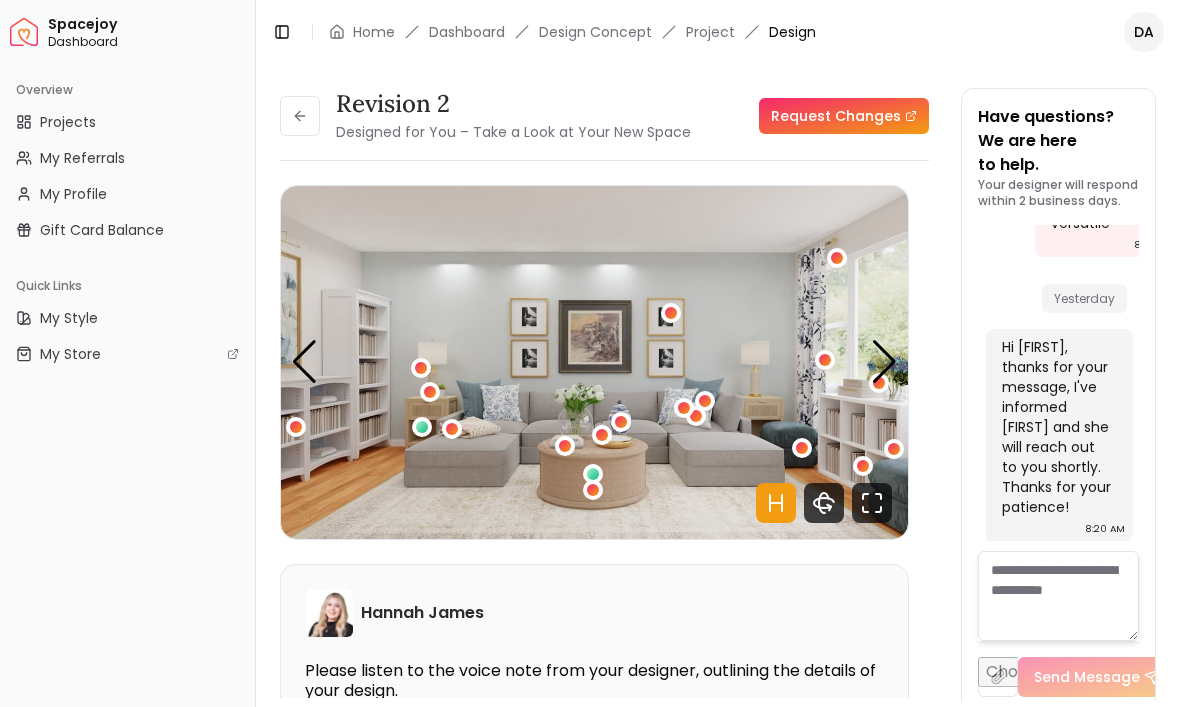 click at bounding box center [300, 116] 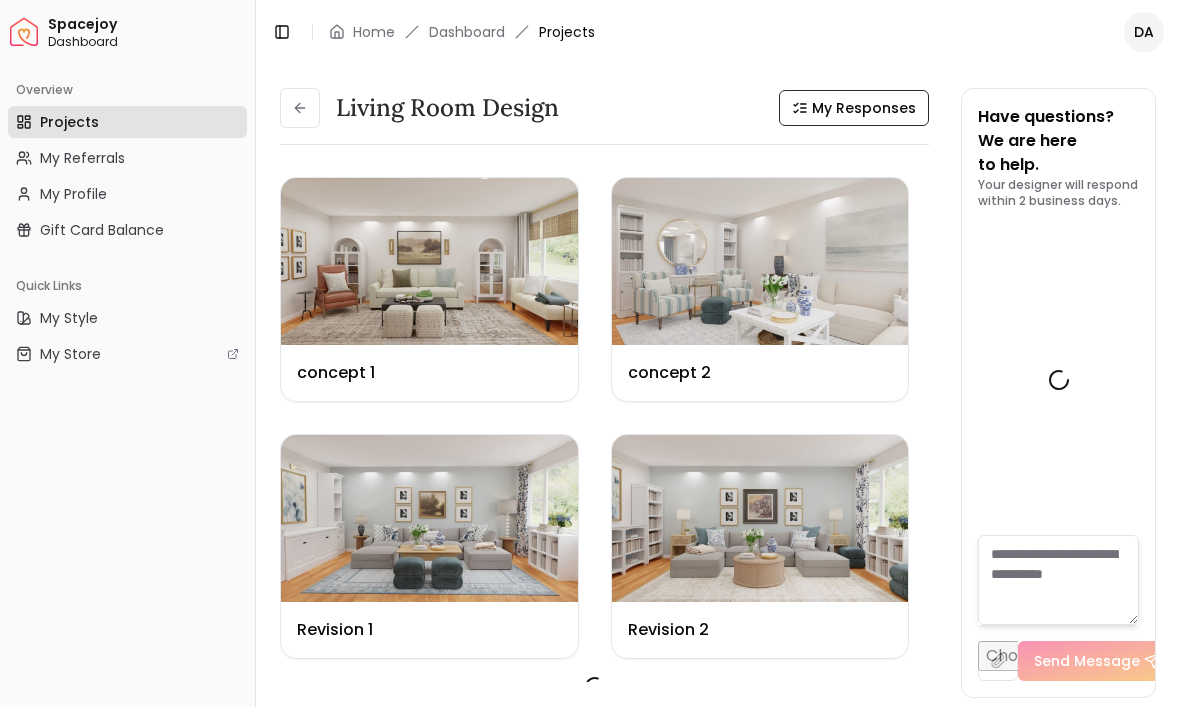 scroll, scrollTop: 7663, scrollLeft: 0, axis: vertical 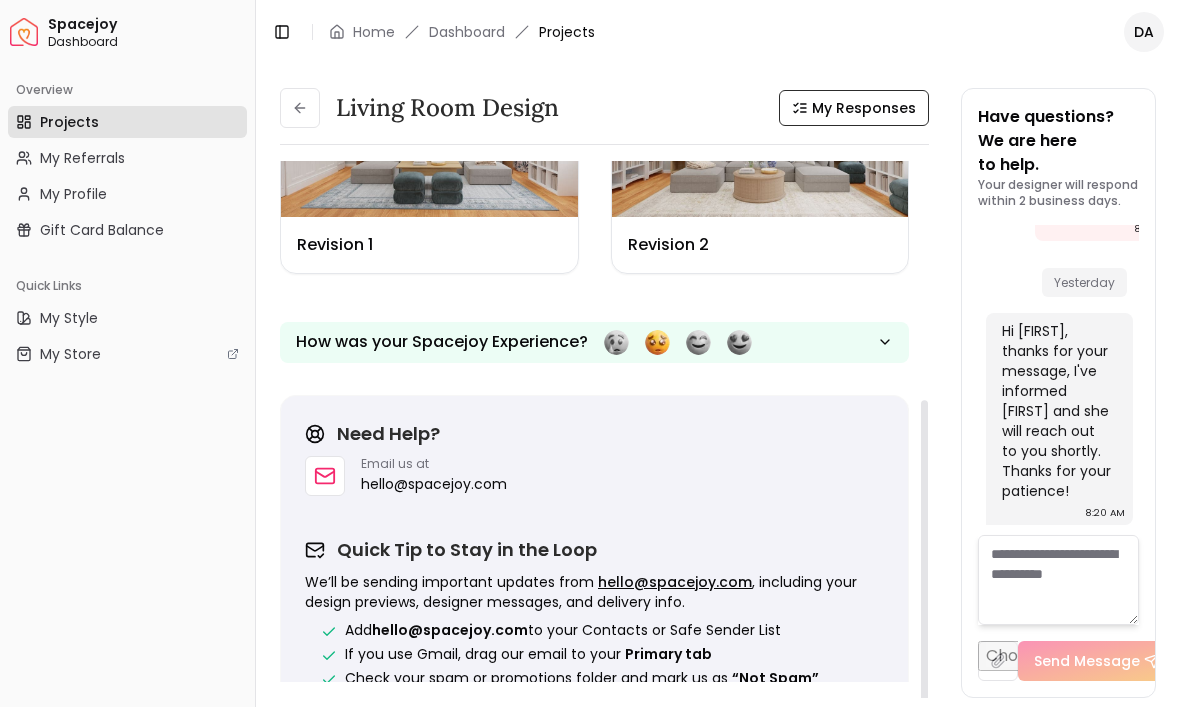 click at bounding box center [678, 342] 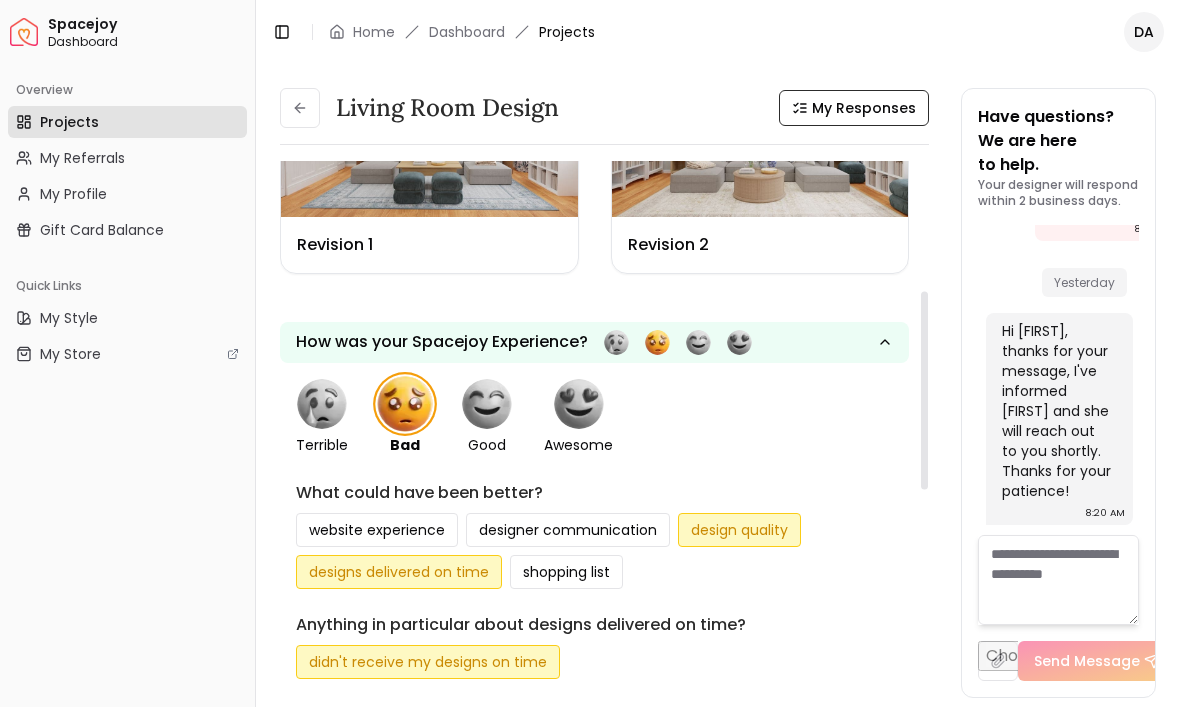 click on "**********" at bounding box center (594, 771) 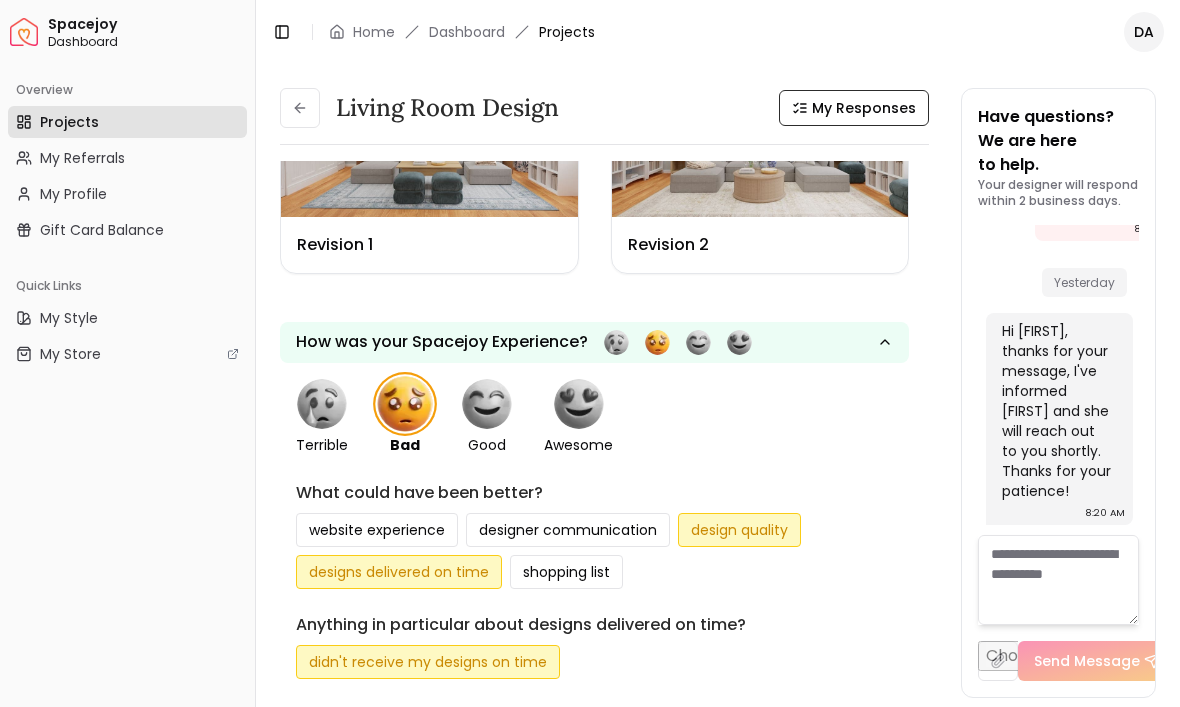 click on "**********" at bounding box center [594, 771] 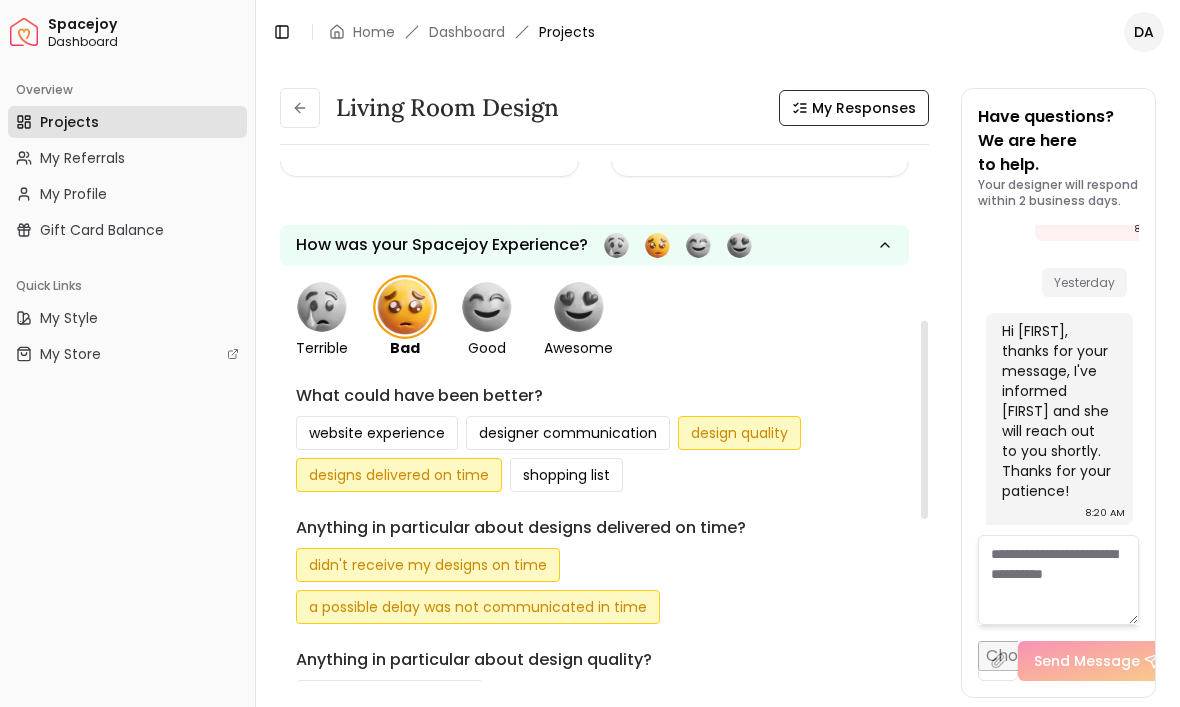 scroll, scrollTop: 489, scrollLeft: 0, axis: vertical 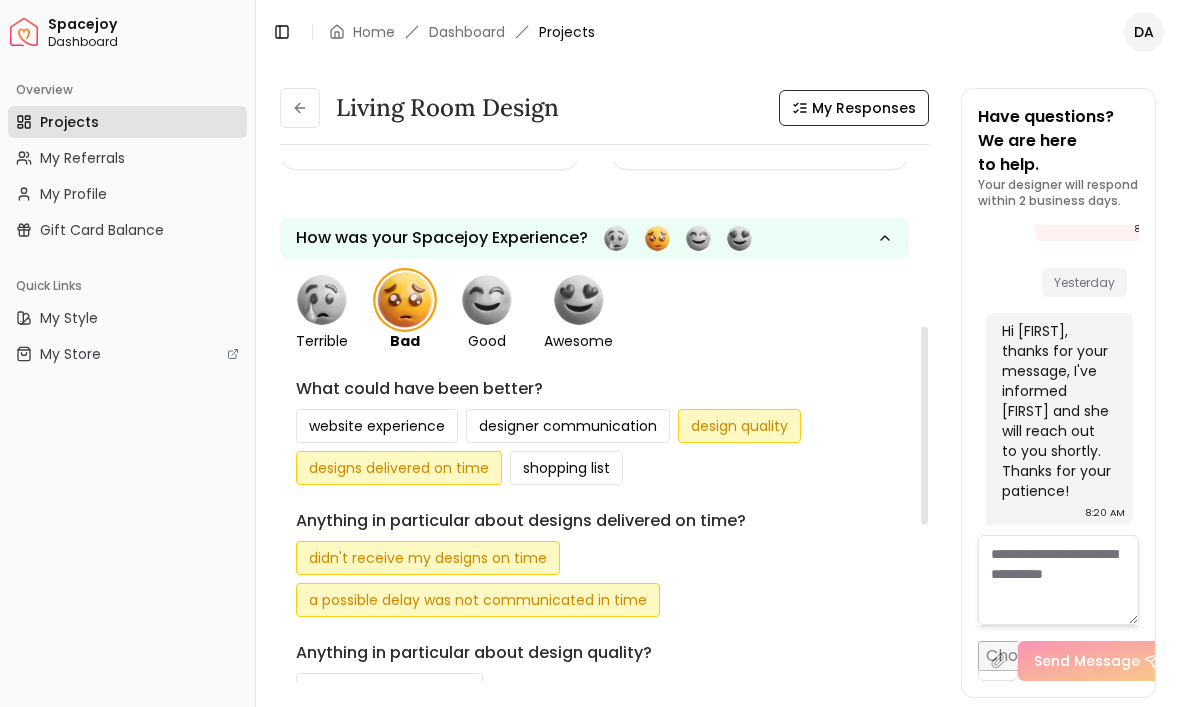 click on "**********" at bounding box center (594, 667) 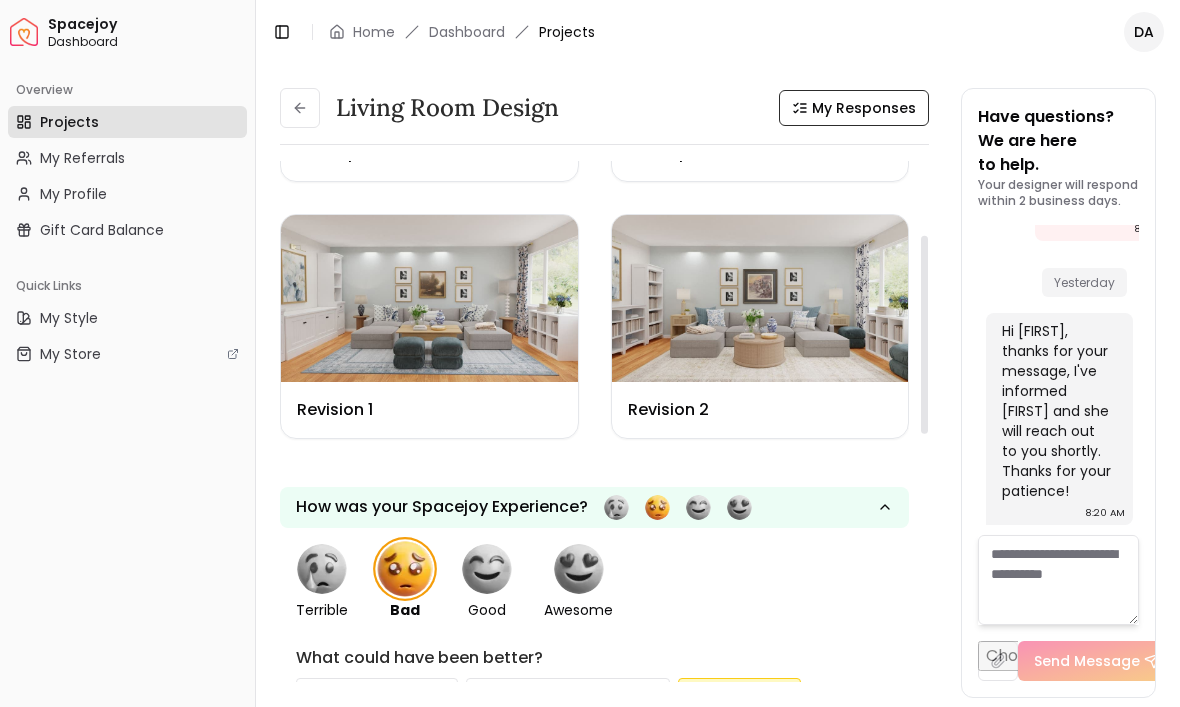 scroll, scrollTop: 218, scrollLeft: 0, axis: vertical 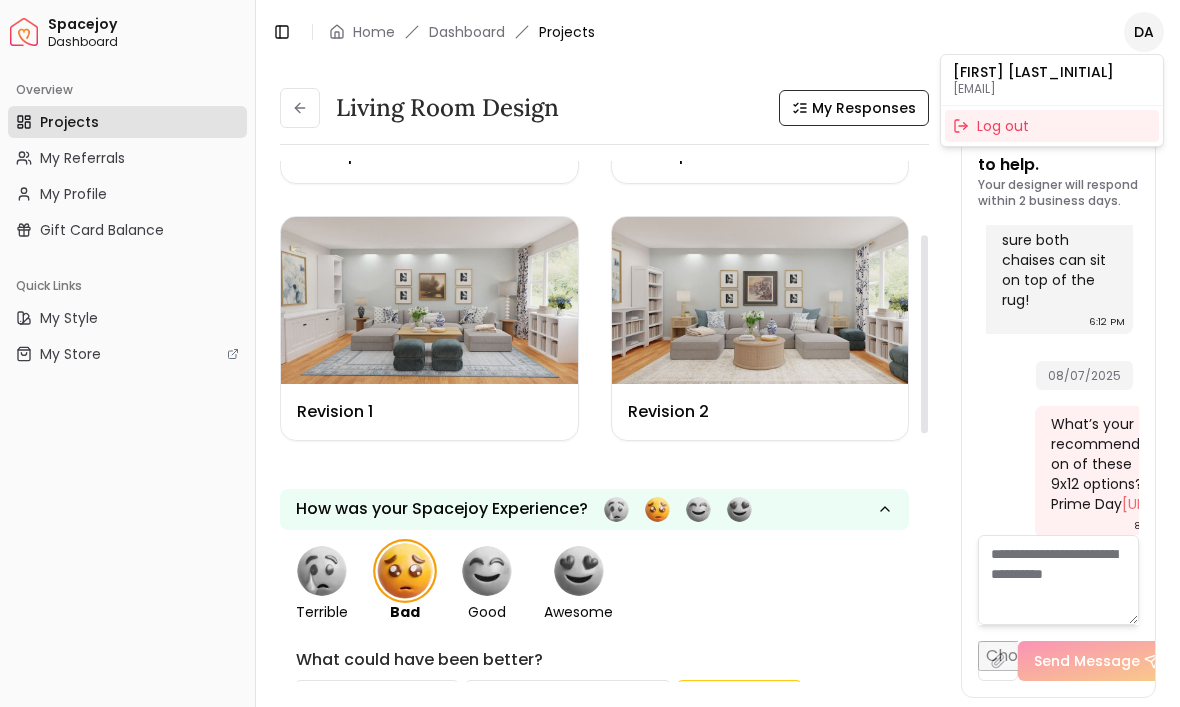 click on "**********" at bounding box center (590, 353) 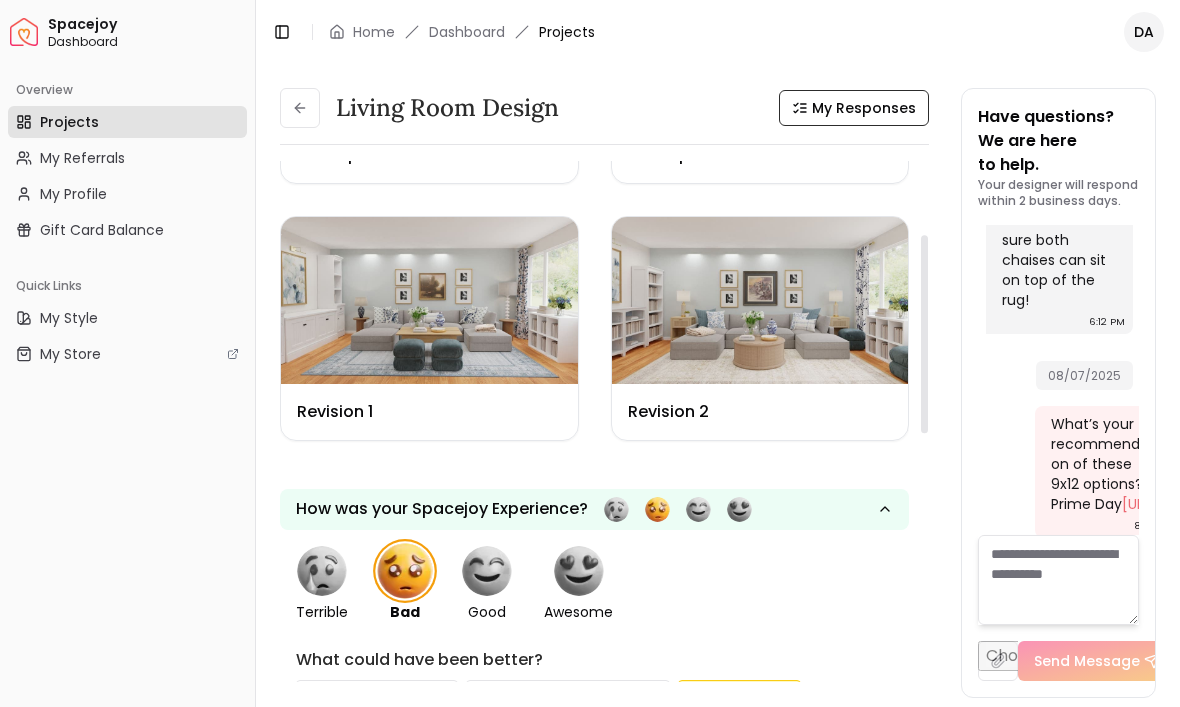 click on "Dashboard" at bounding box center (147, 42) 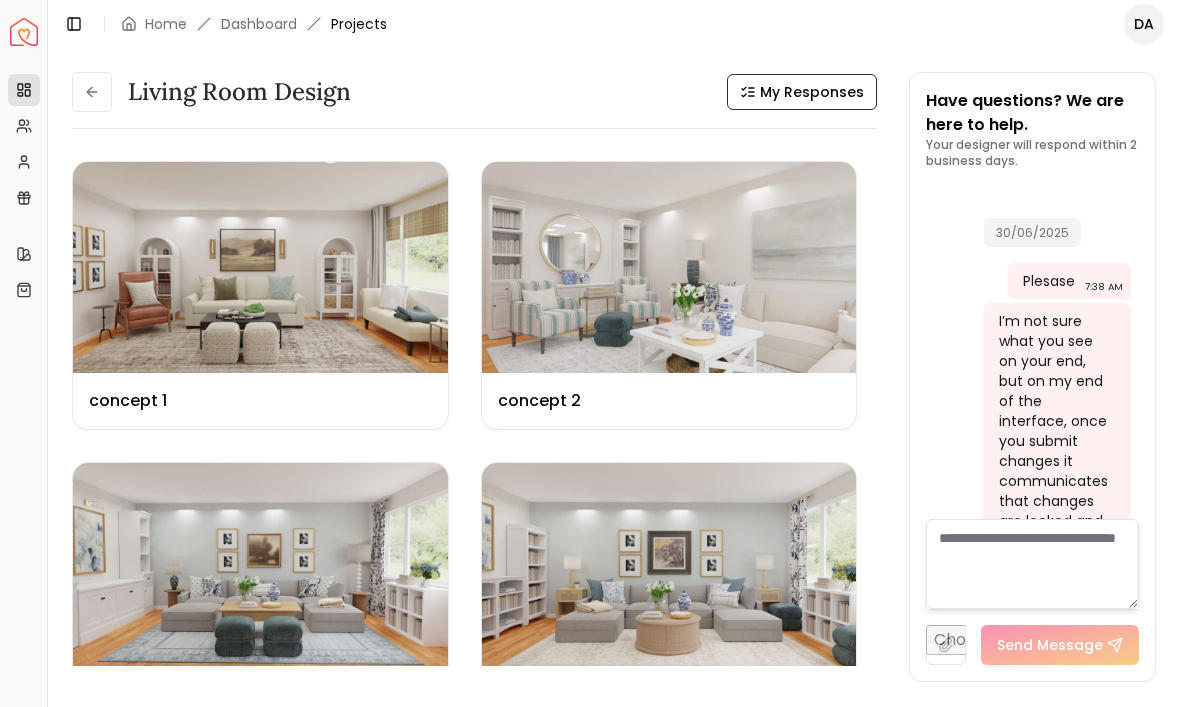 scroll, scrollTop: 7619, scrollLeft: 0, axis: vertical 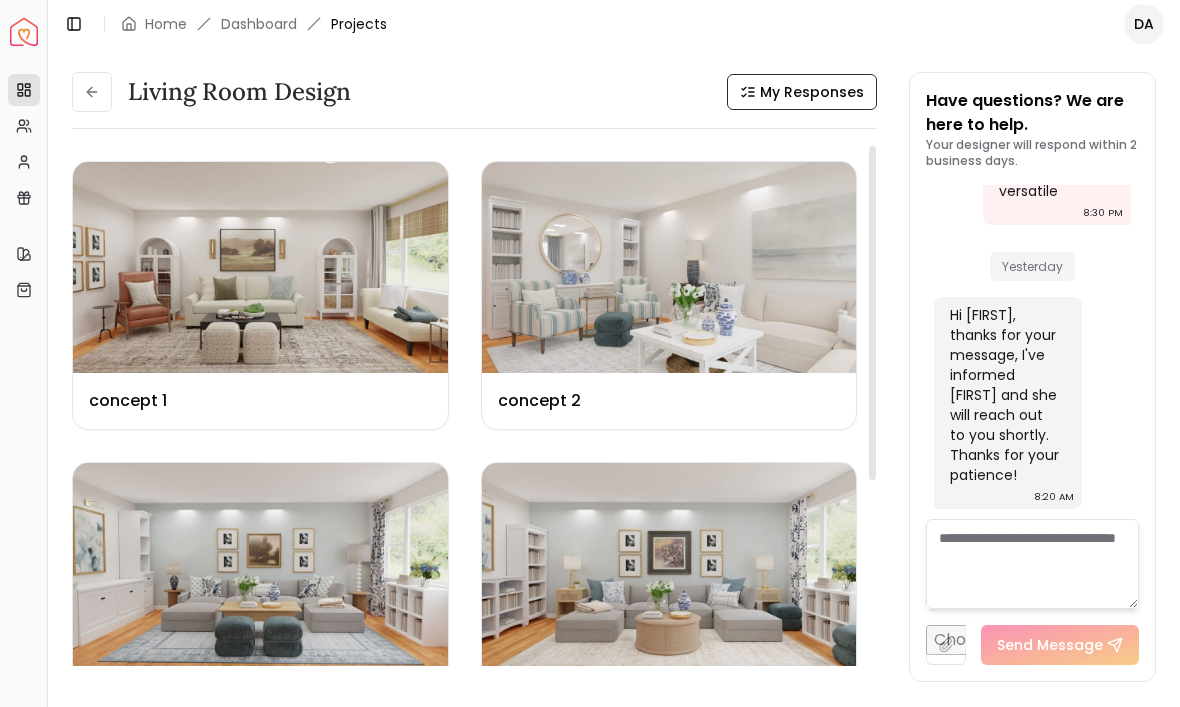 click on "My Referrals" at bounding box center [24, 126] 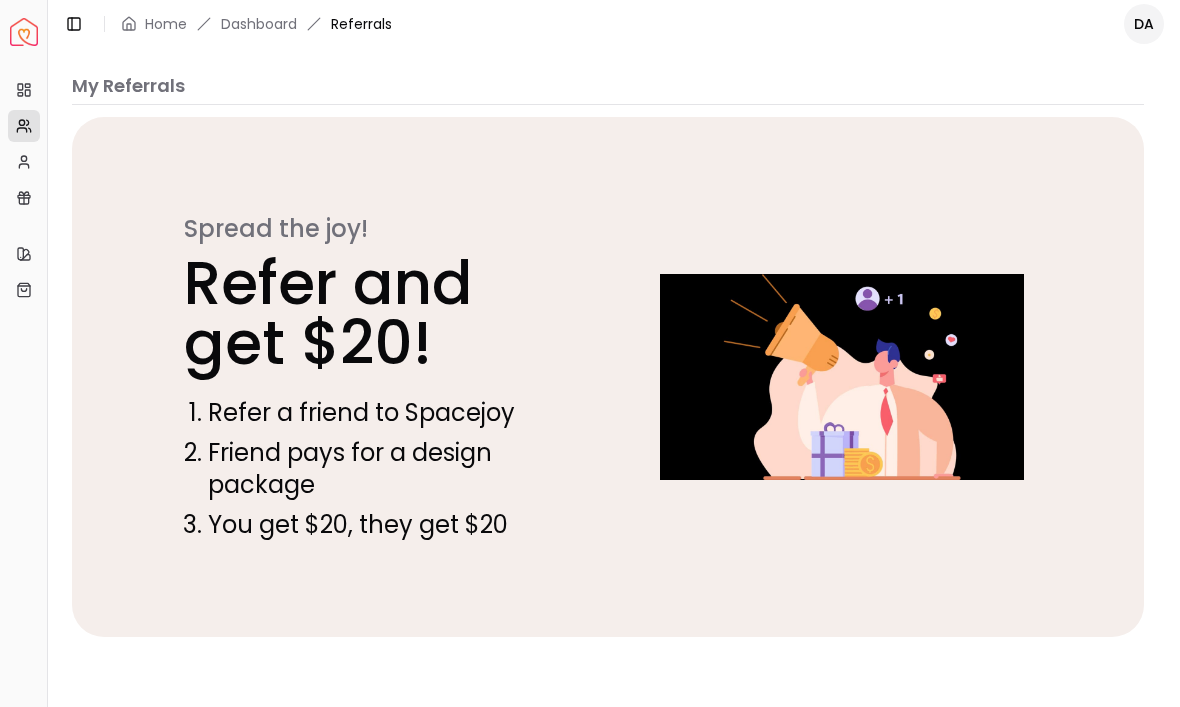 click 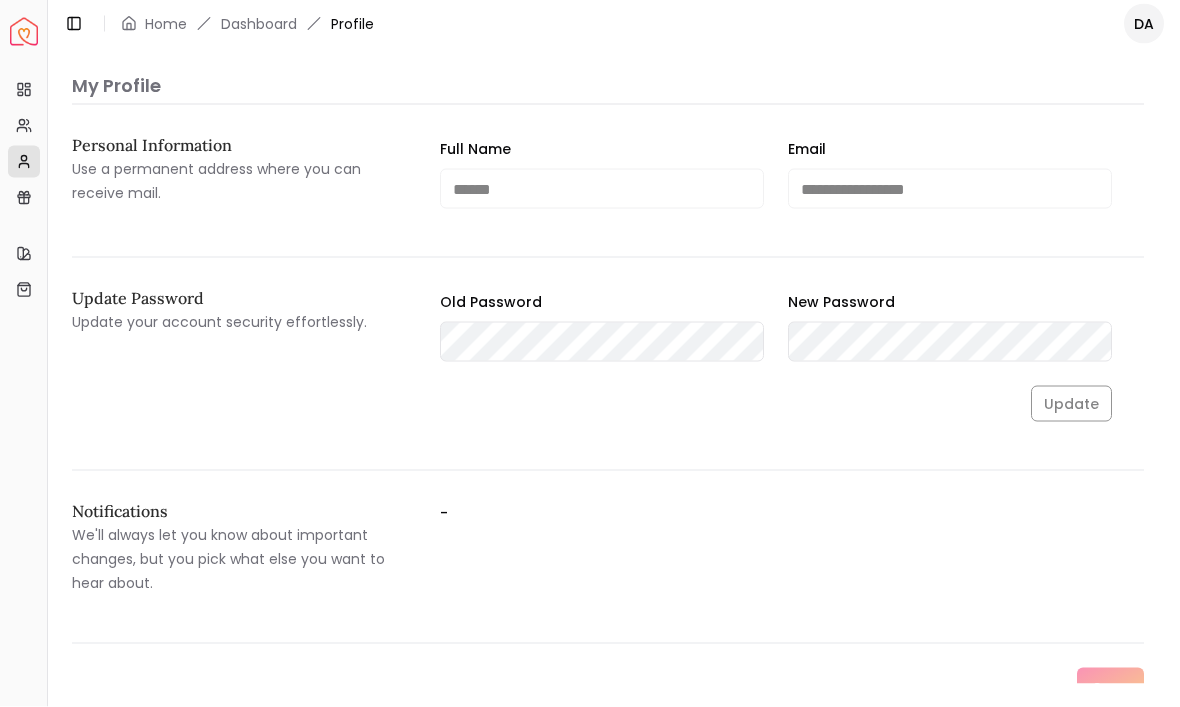 scroll, scrollTop: 0, scrollLeft: 0, axis: both 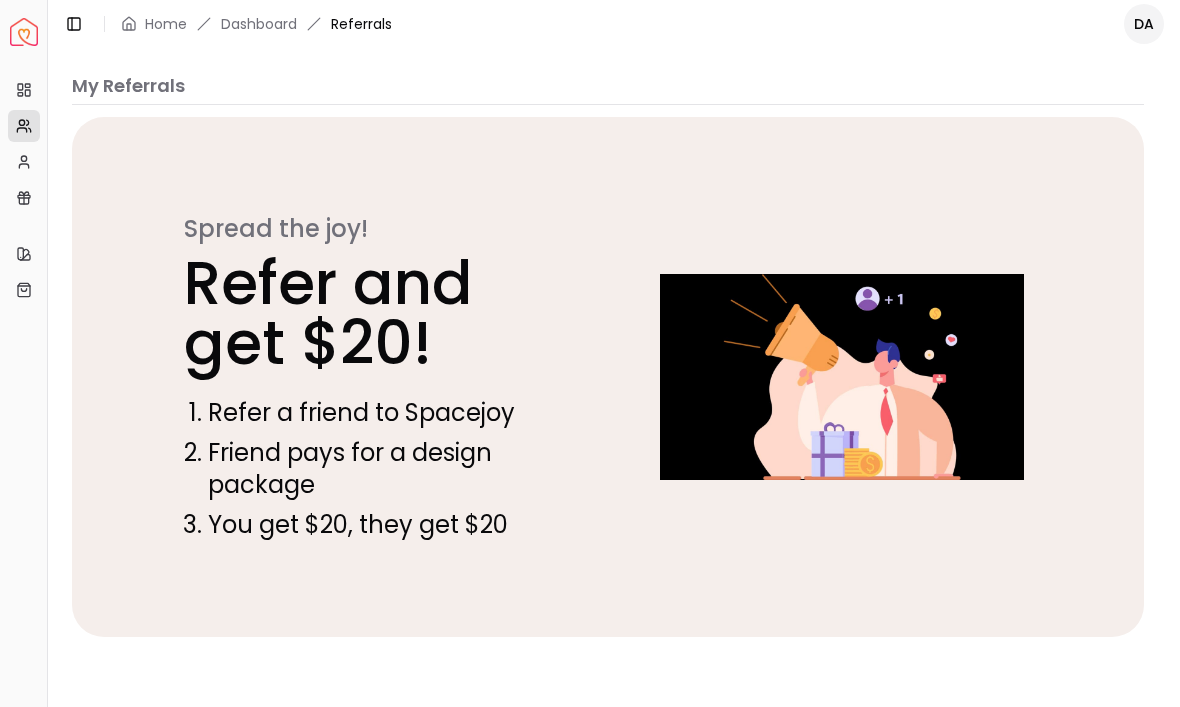 click on "Home" at bounding box center (166, 24) 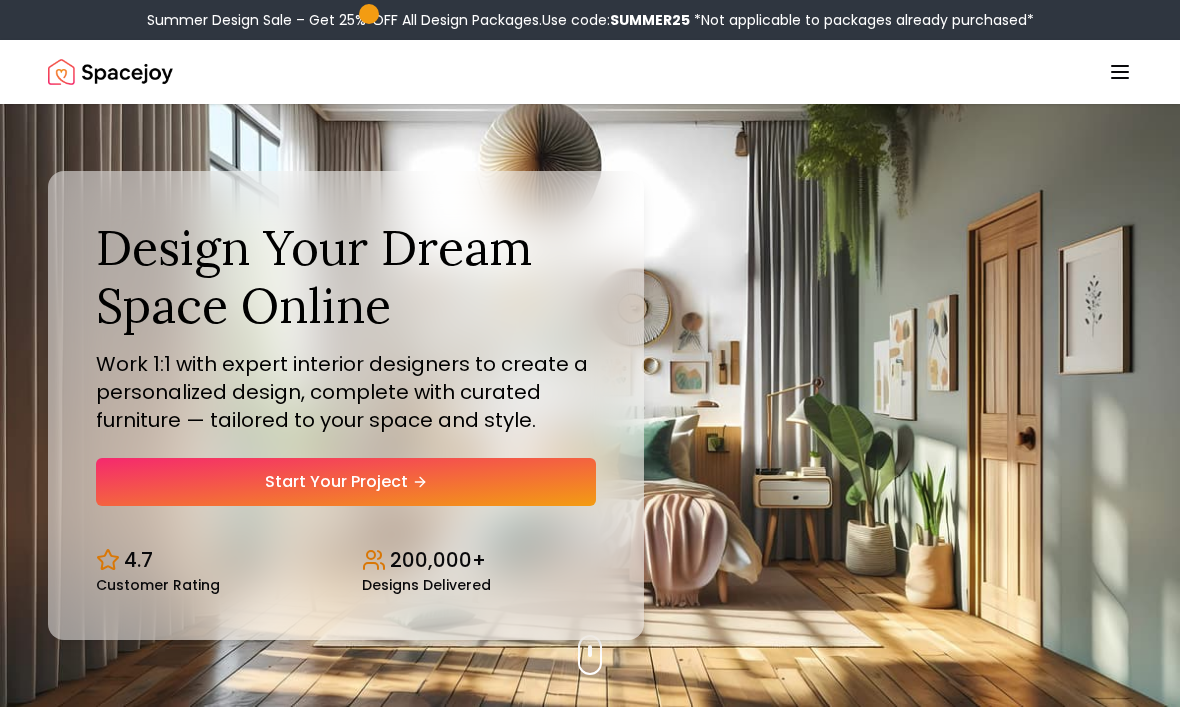 click at bounding box center [110, 72] 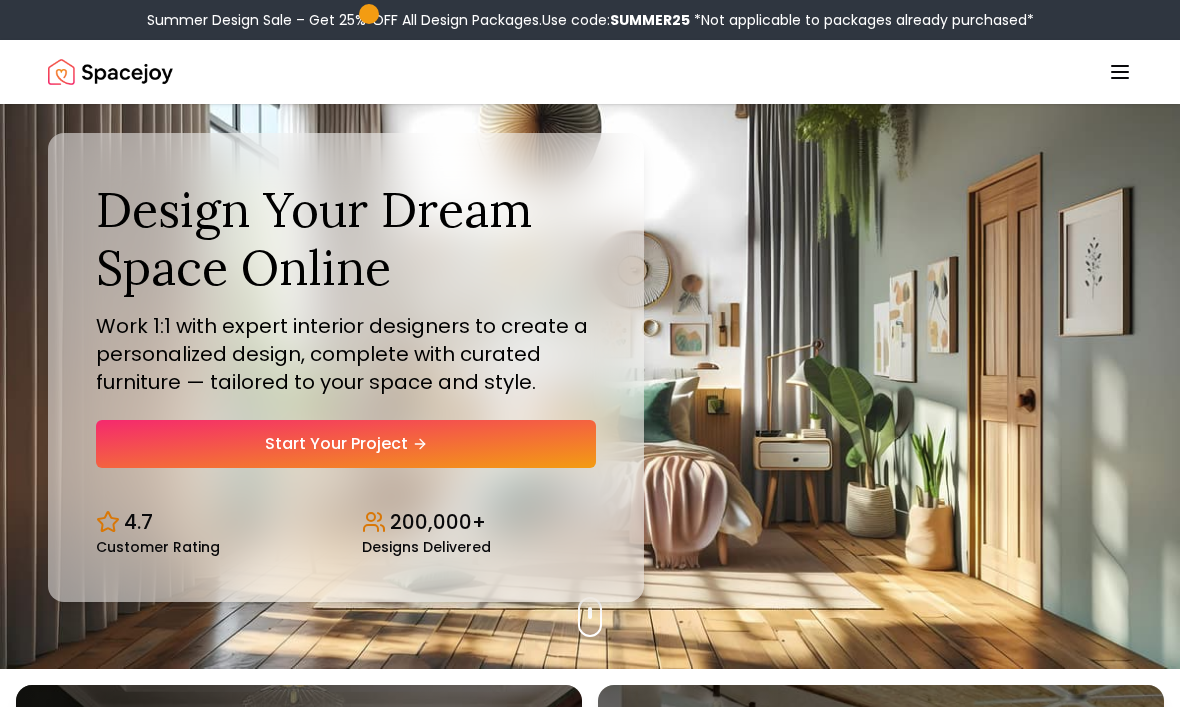 scroll, scrollTop: 0, scrollLeft: 0, axis: both 